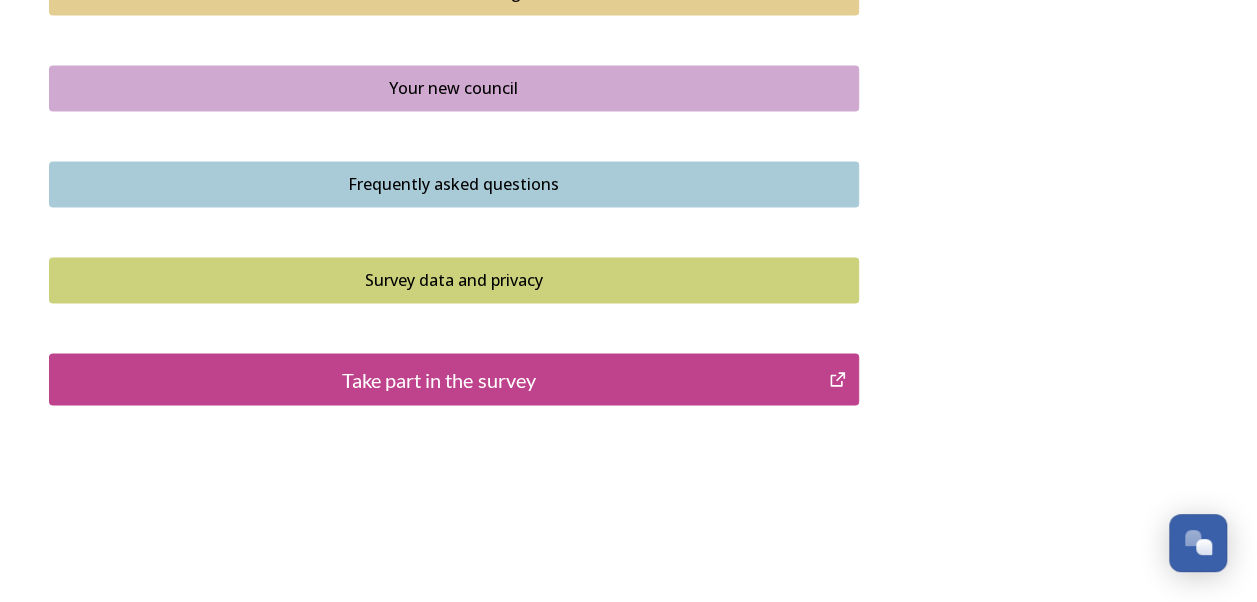 scroll, scrollTop: 1544, scrollLeft: 0, axis: vertical 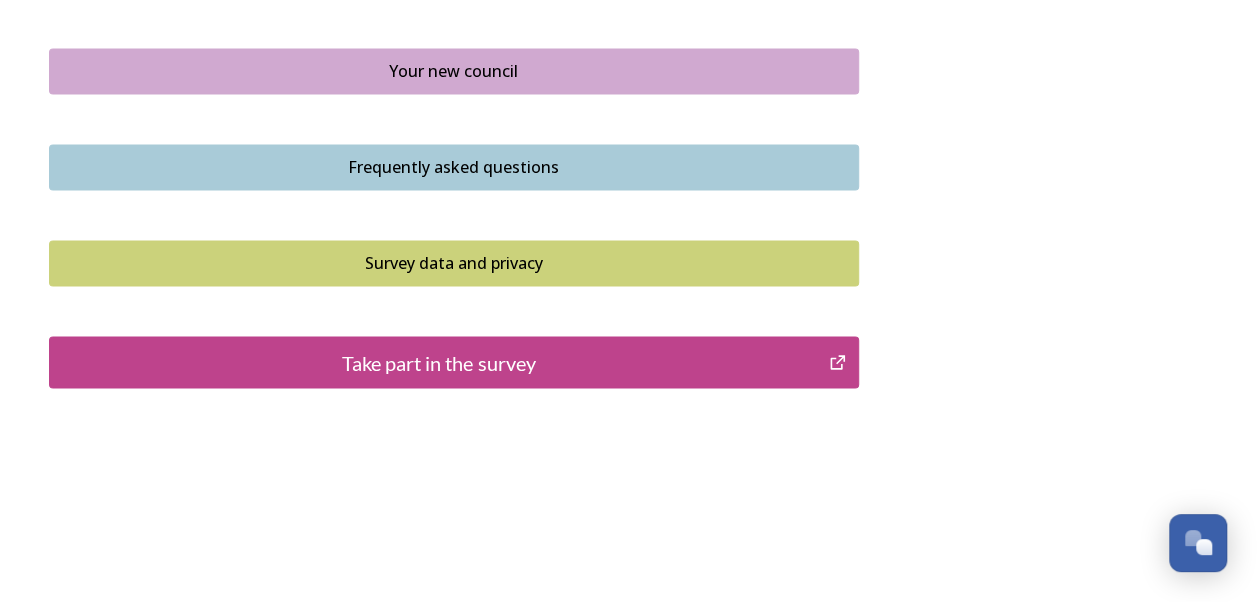 click on "Take part in the survey" at bounding box center (439, 362) 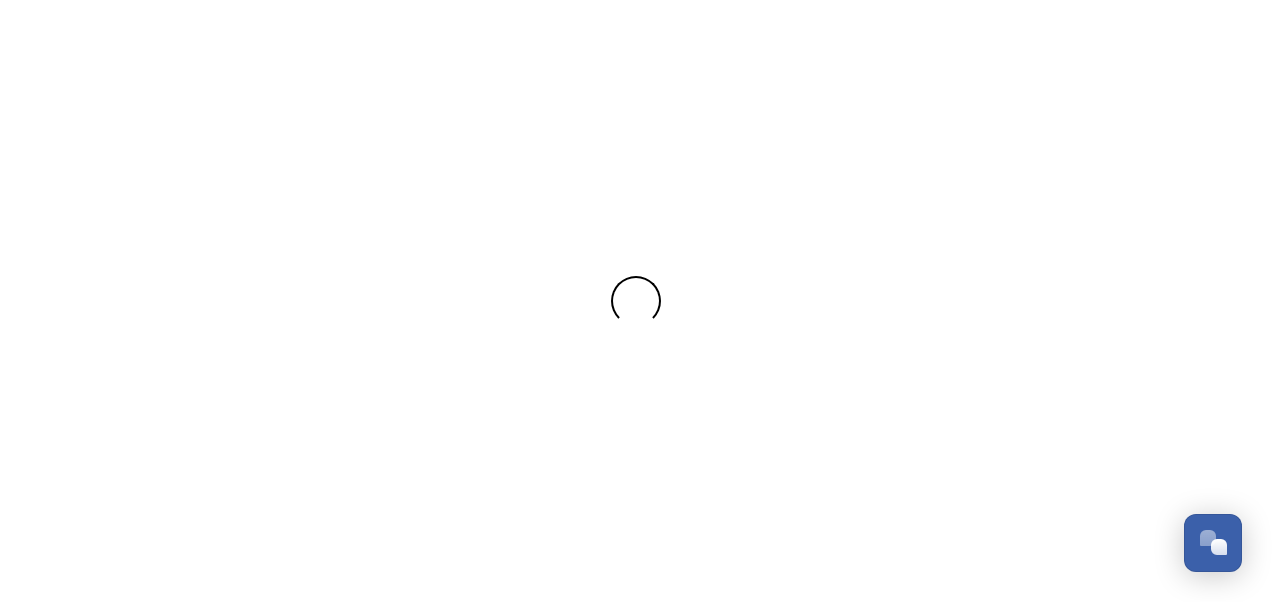 scroll, scrollTop: 0, scrollLeft: 0, axis: both 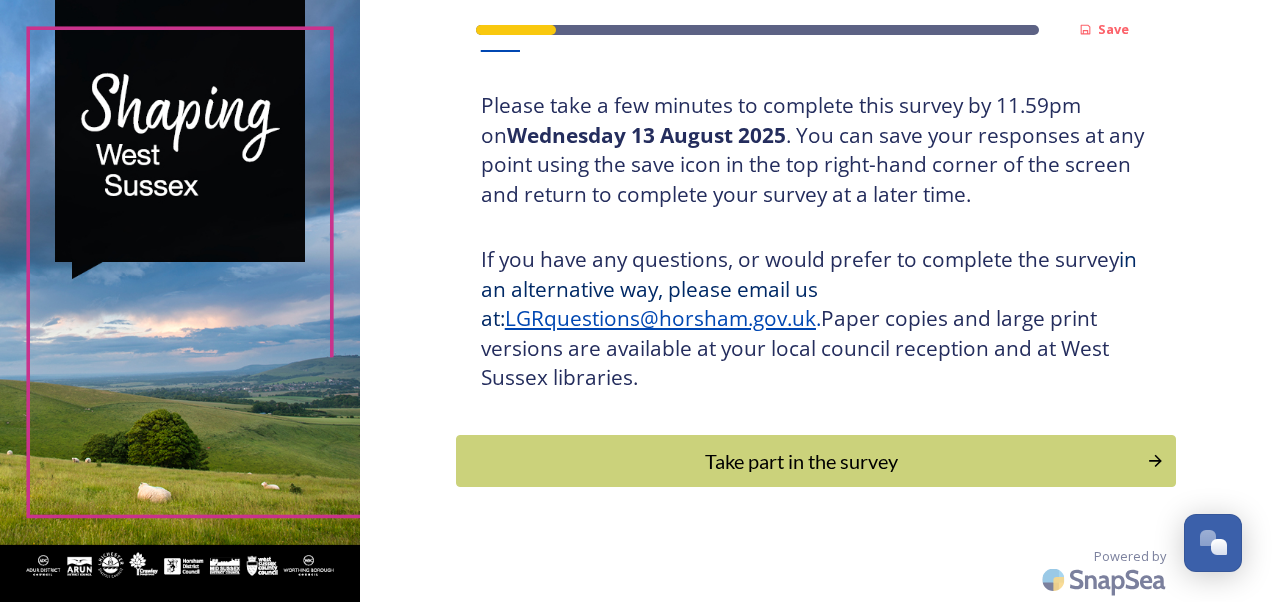 click on "Take part in the survey" at bounding box center [801, 461] 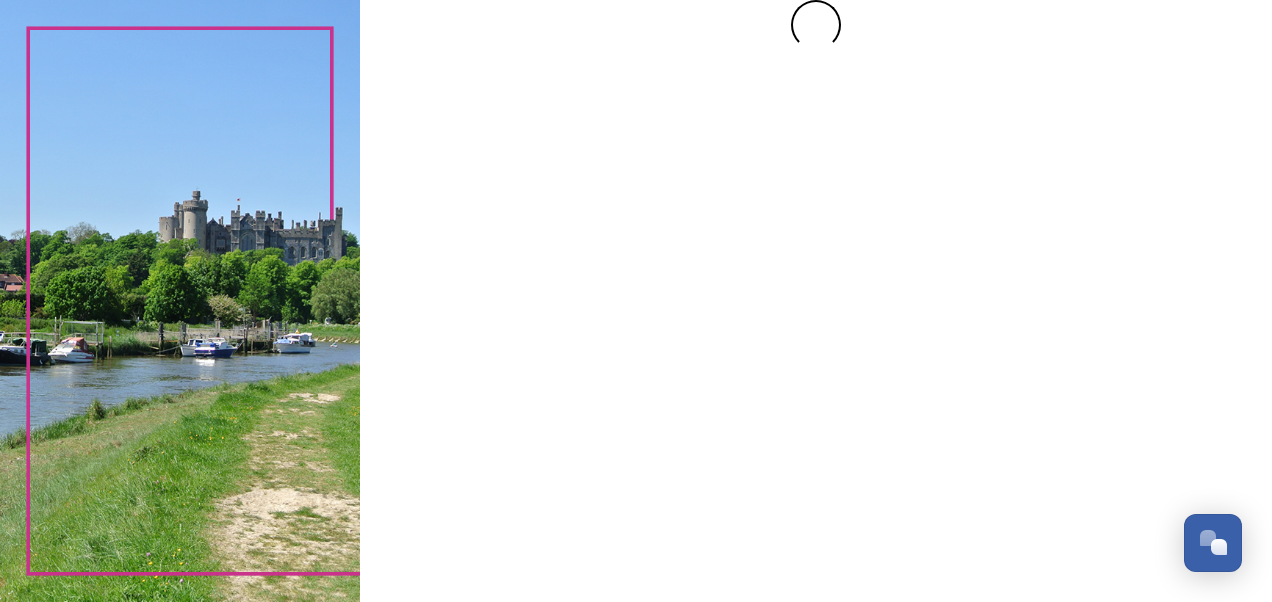 scroll, scrollTop: 0, scrollLeft: 0, axis: both 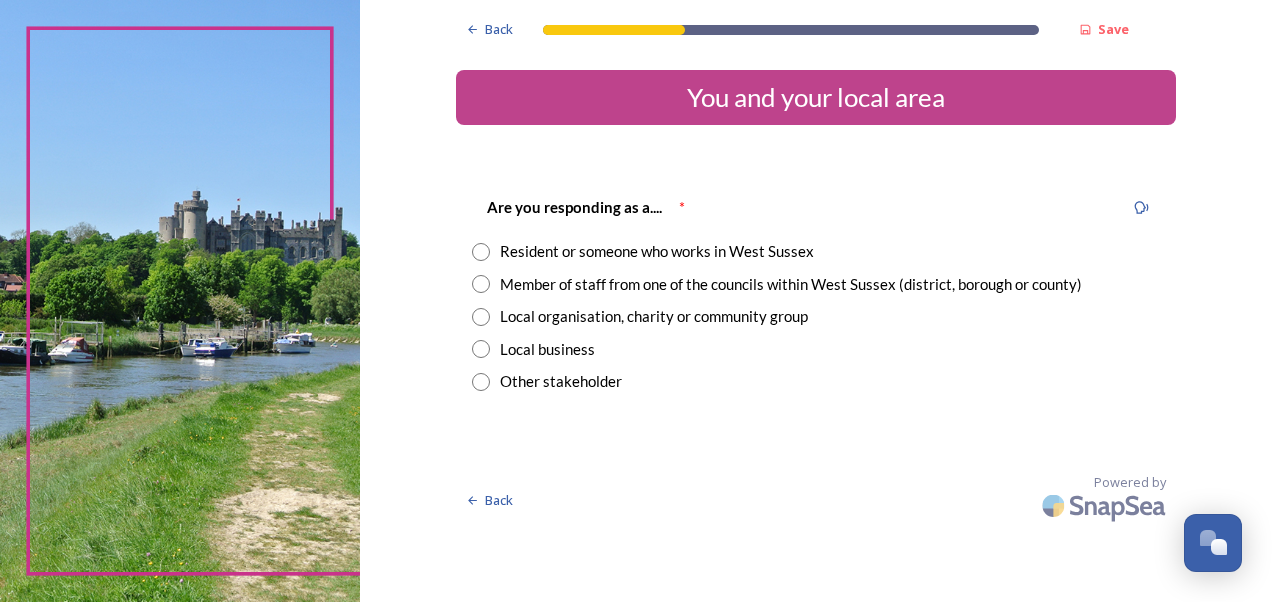 click at bounding box center [481, 252] 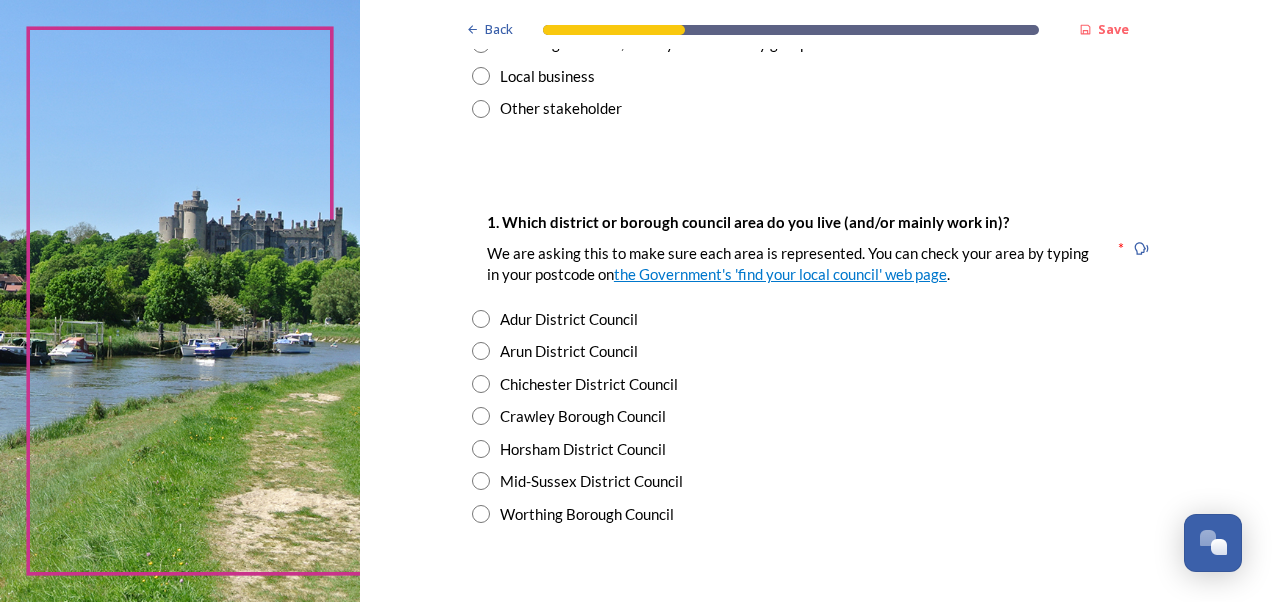 scroll, scrollTop: 300, scrollLeft: 0, axis: vertical 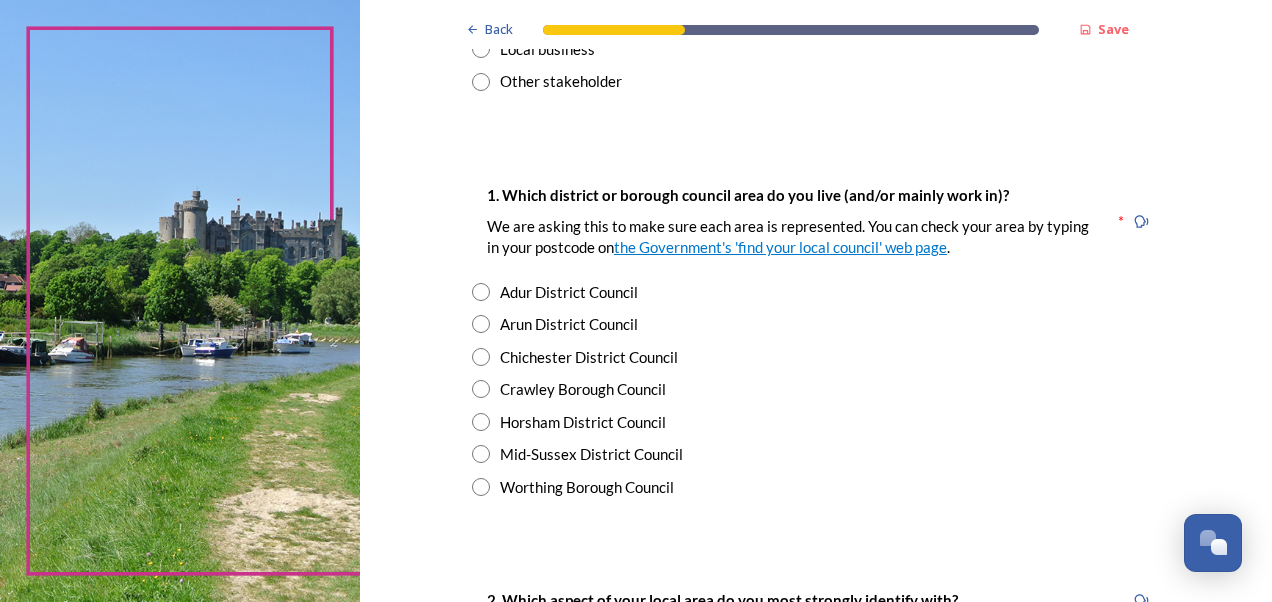 click at bounding box center [481, 324] 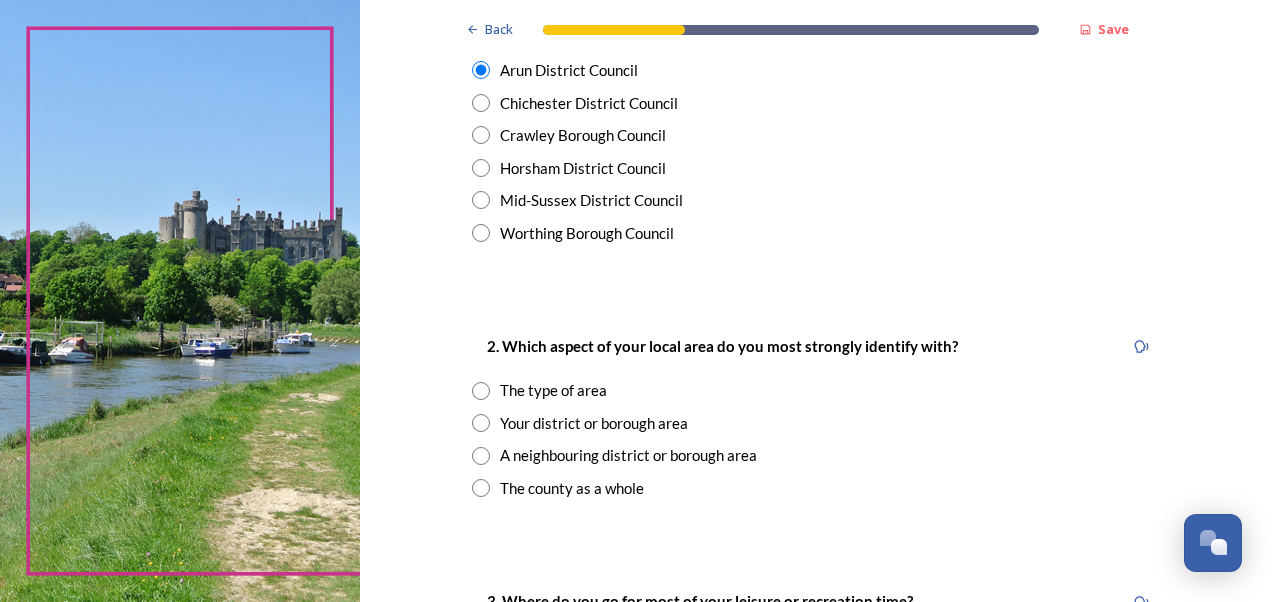 scroll, scrollTop: 600, scrollLeft: 0, axis: vertical 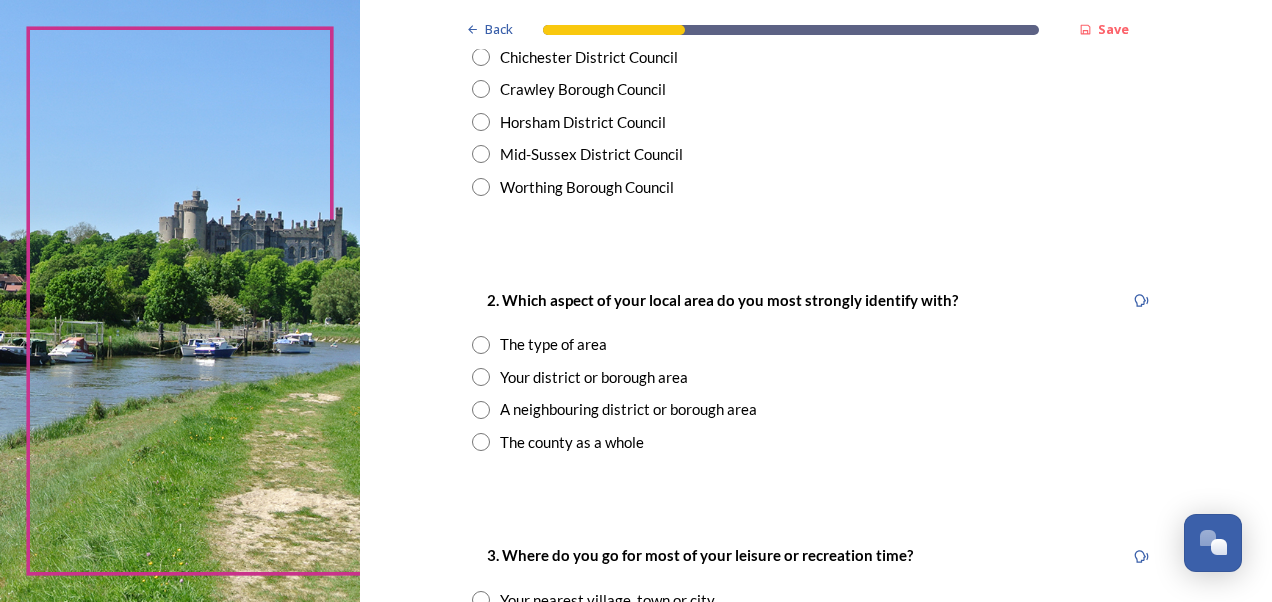 click at bounding box center (481, 442) 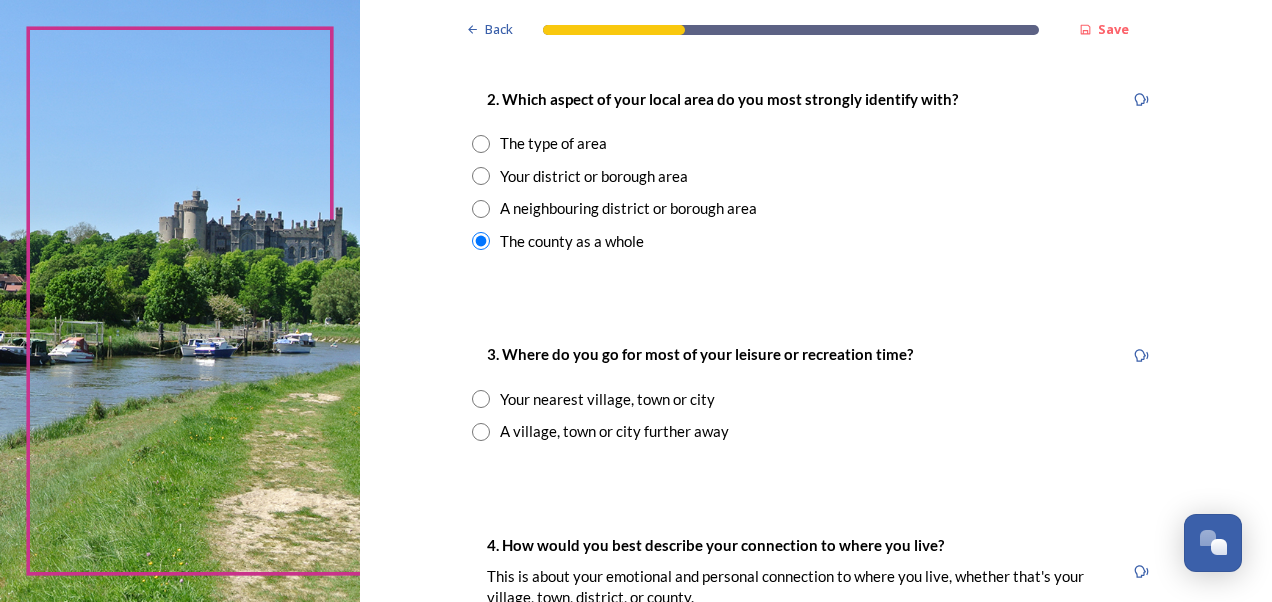 scroll, scrollTop: 900, scrollLeft: 0, axis: vertical 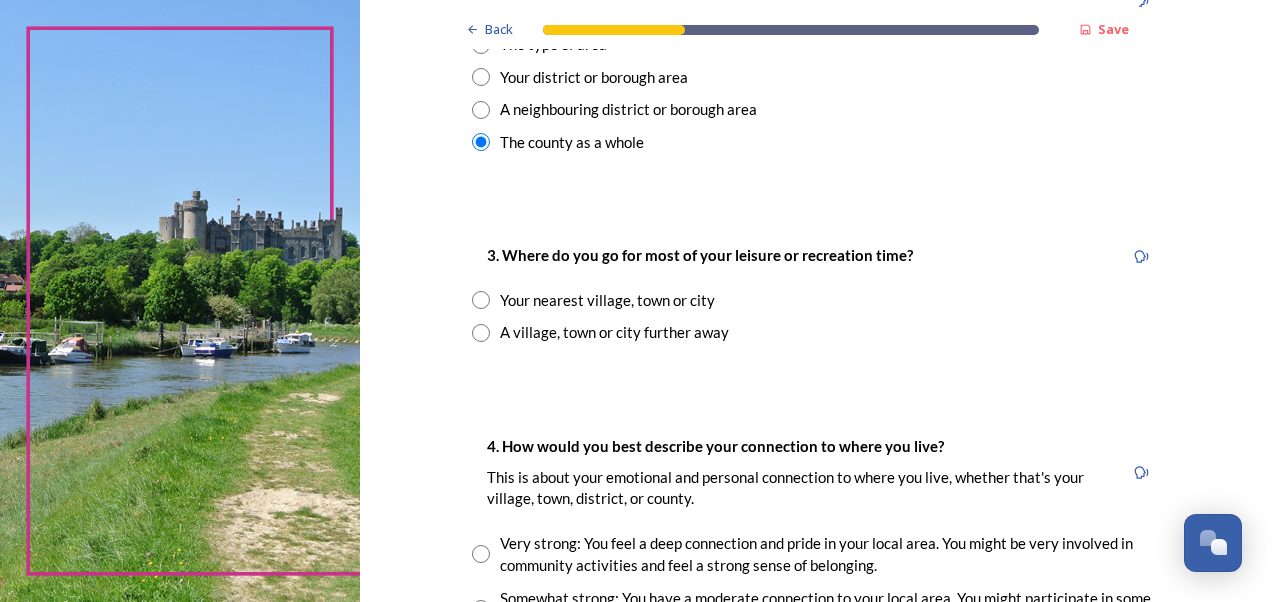 click at bounding box center [481, 333] 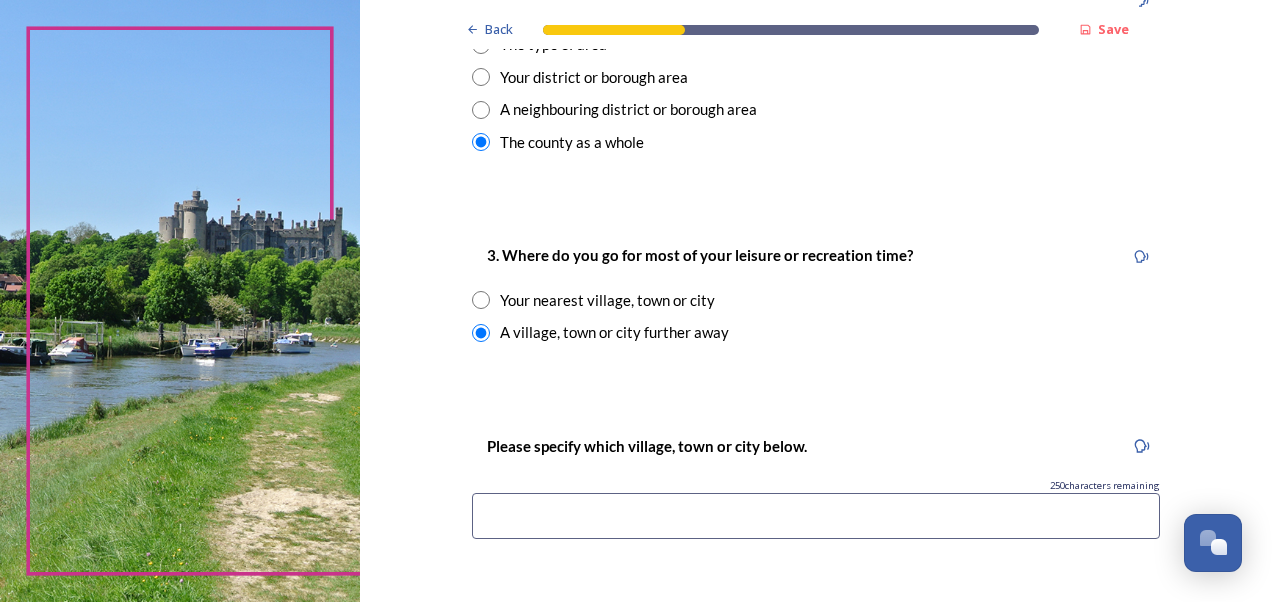 scroll, scrollTop: 1000, scrollLeft: 0, axis: vertical 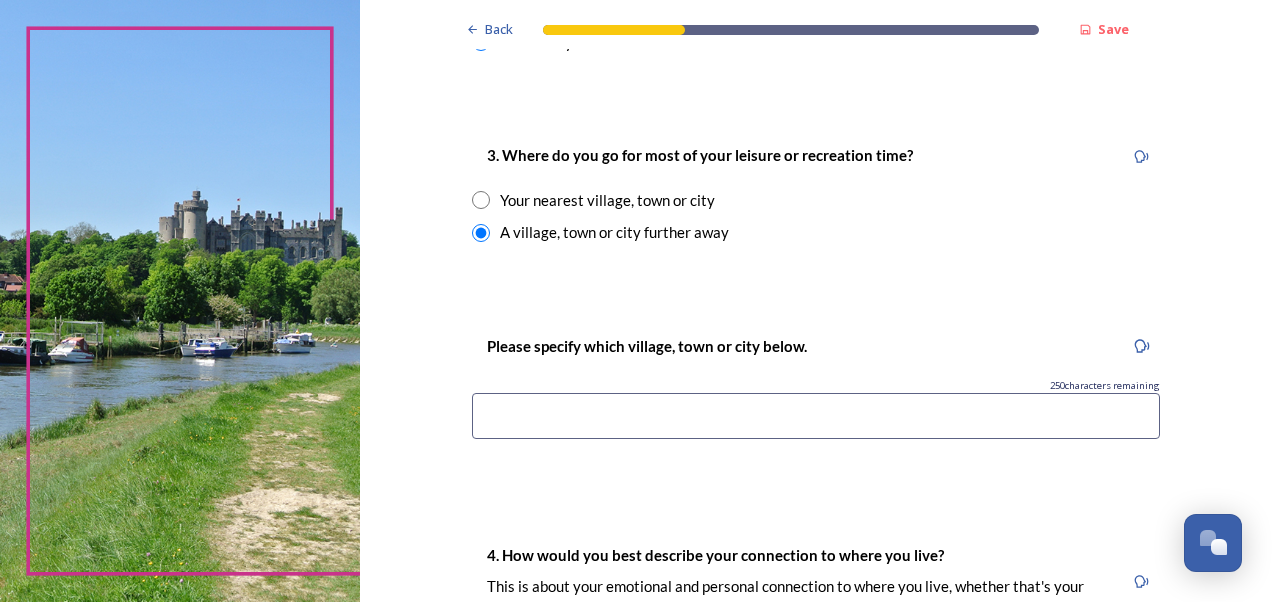 click at bounding box center [816, 416] 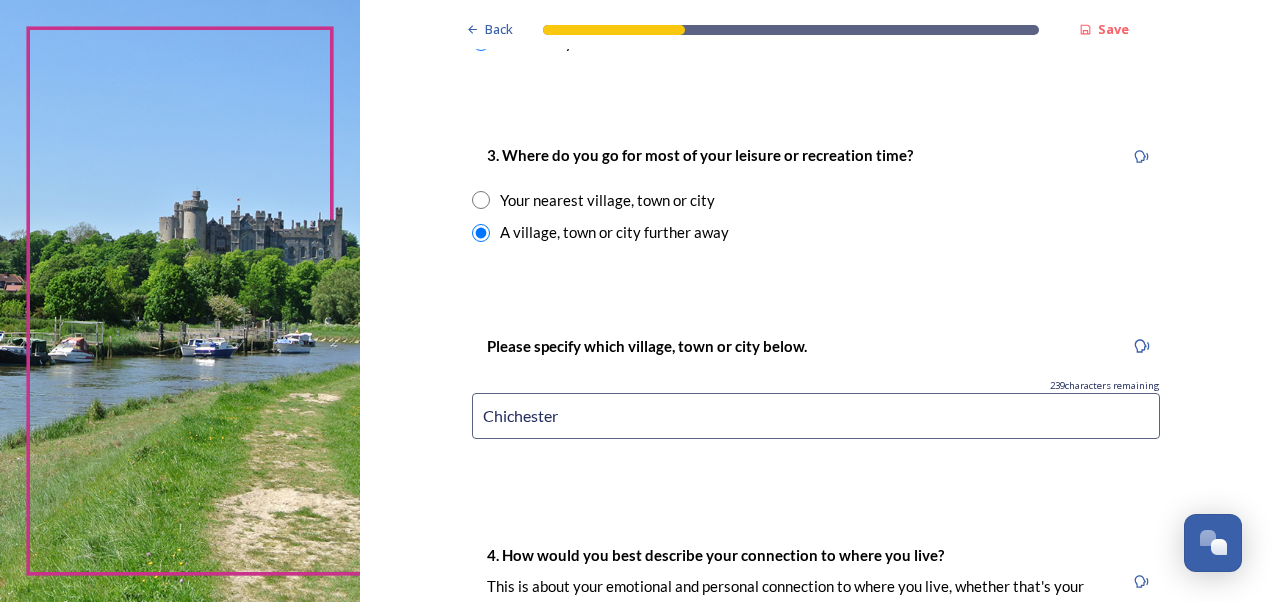 click on "Chichester" at bounding box center [816, 416] 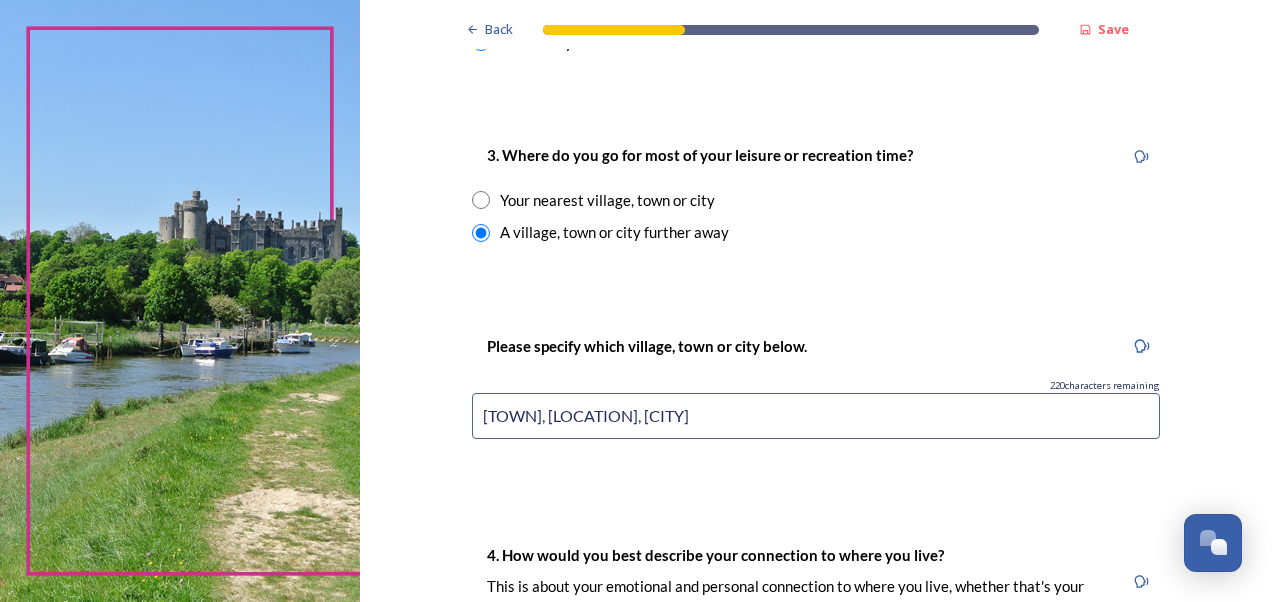 drag, startPoint x: 701, startPoint y: 418, endPoint x: 711, endPoint y: 406, distance: 15.6205 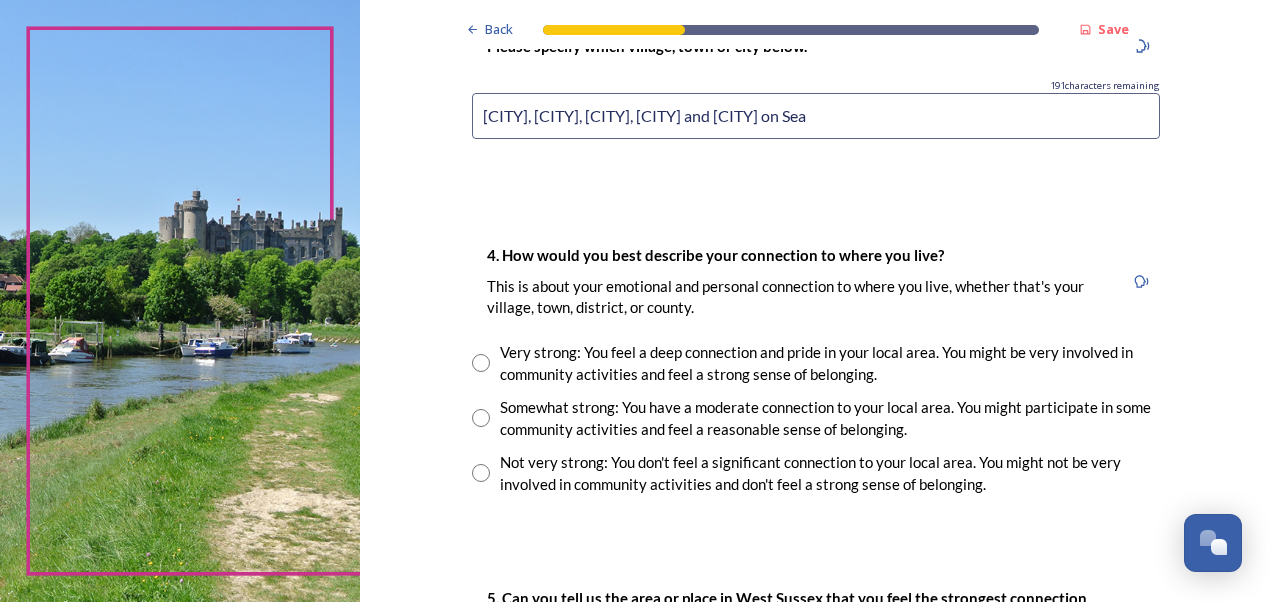 scroll, scrollTop: 1400, scrollLeft: 0, axis: vertical 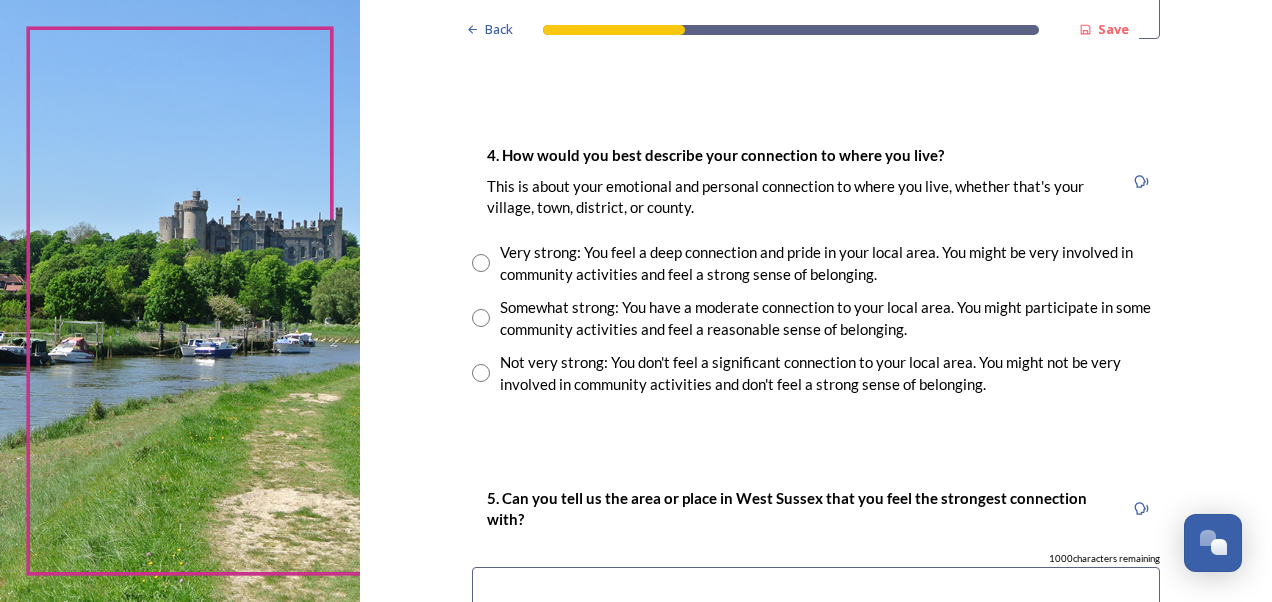 type on "[CITY], [CITY], [CITY], [CITY] and [CITY] on Sea" 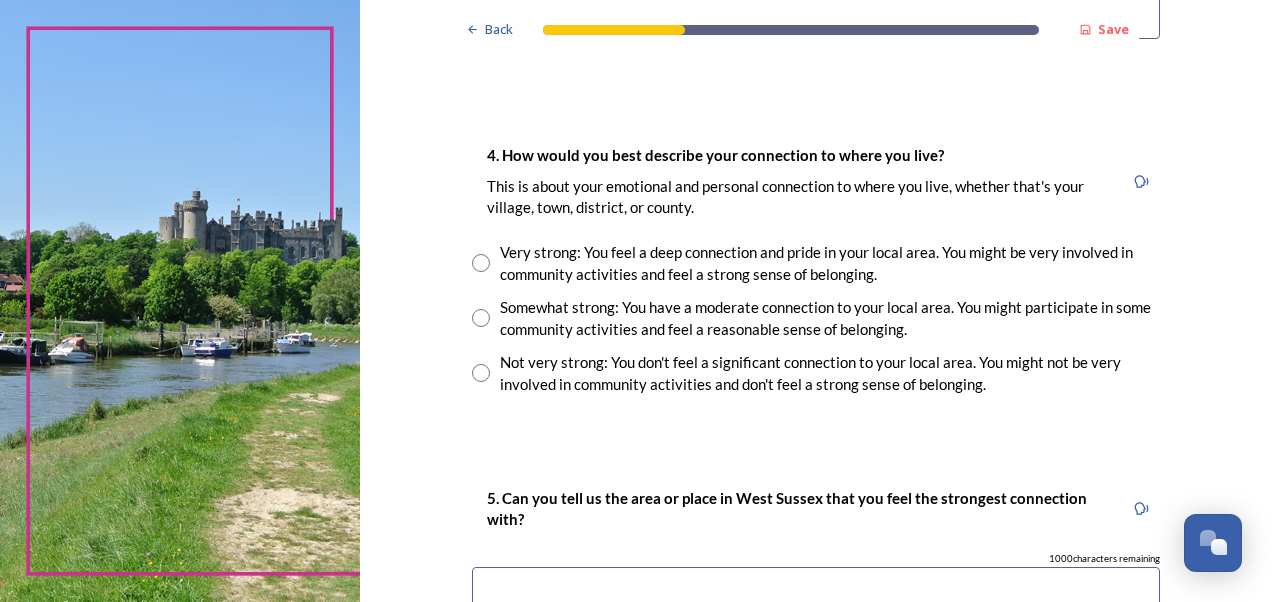 radio on "true" 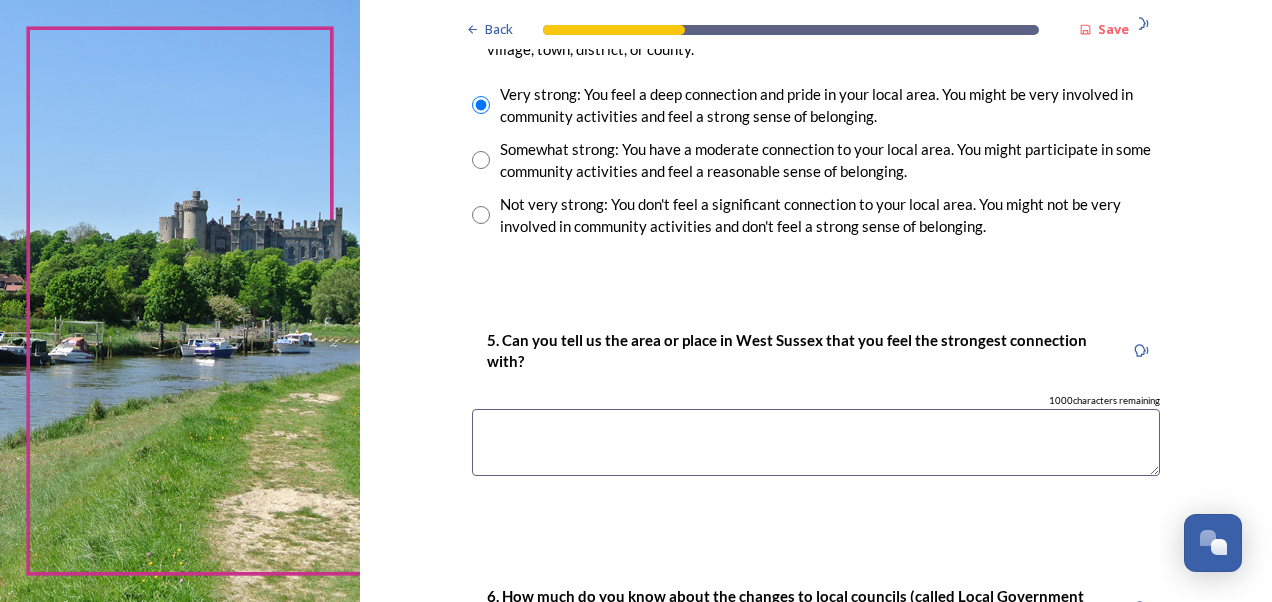scroll, scrollTop: 1600, scrollLeft: 0, axis: vertical 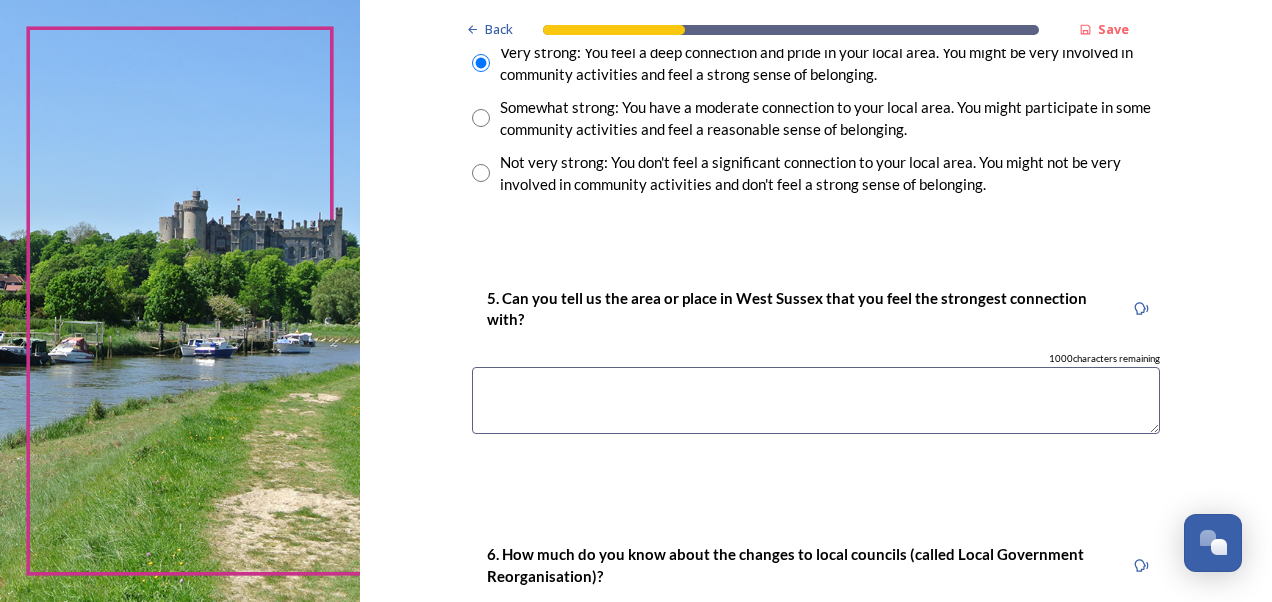 click at bounding box center [816, 400] 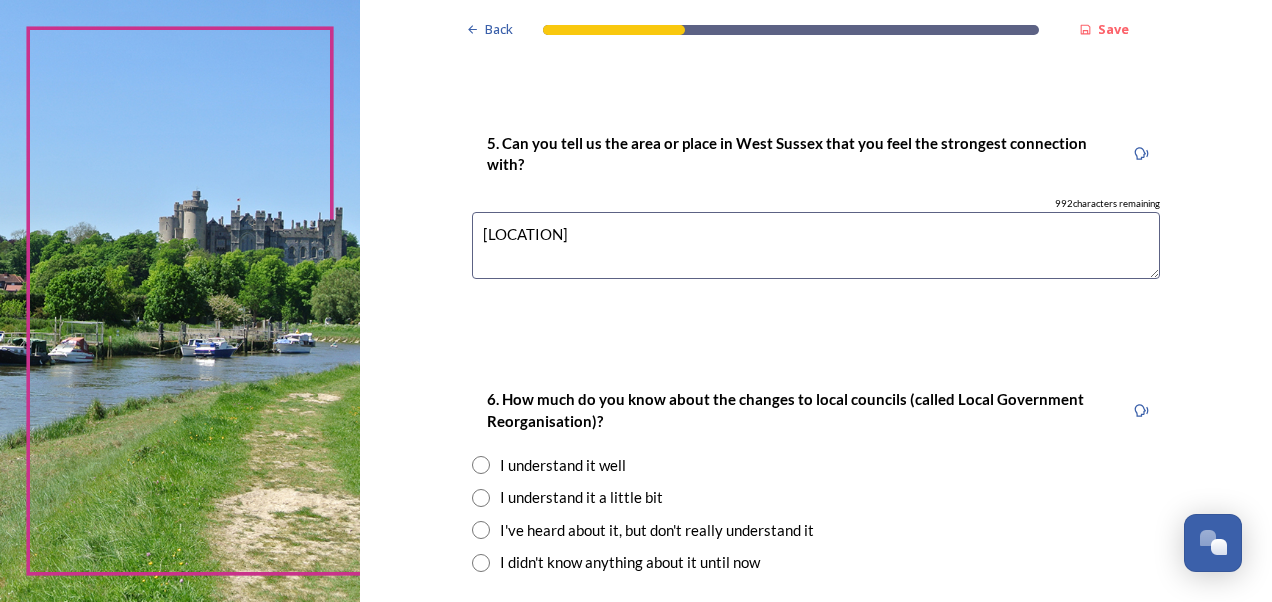 scroll, scrollTop: 1800, scrollLeft: 0, axis: vertical 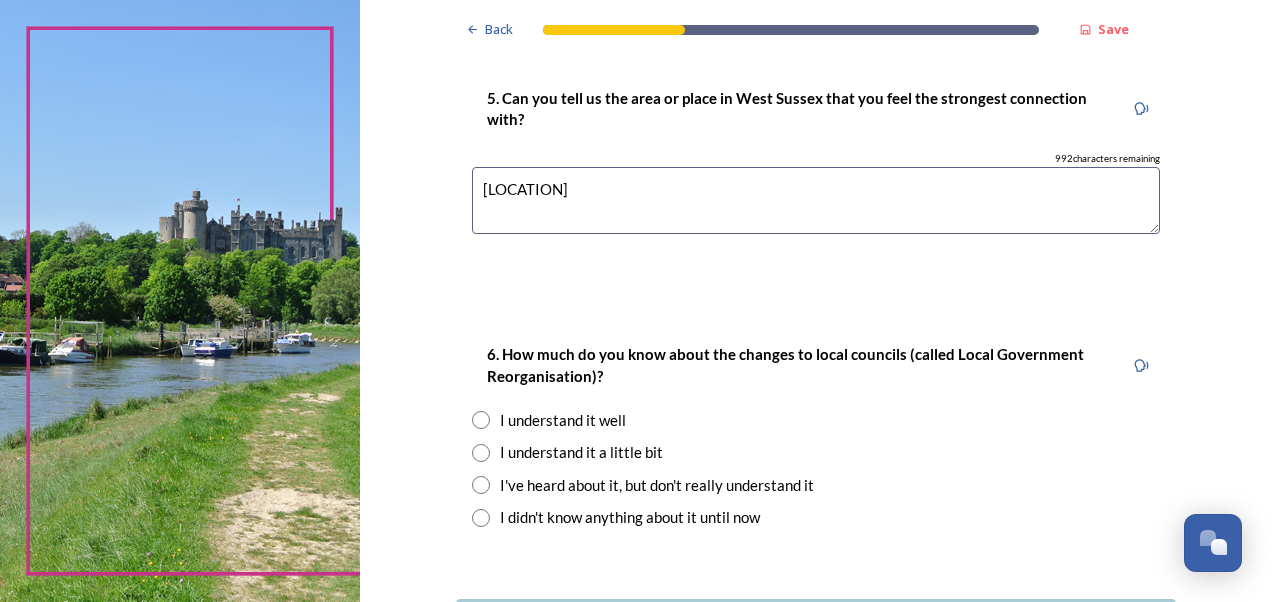 type on "[LOCATION]" 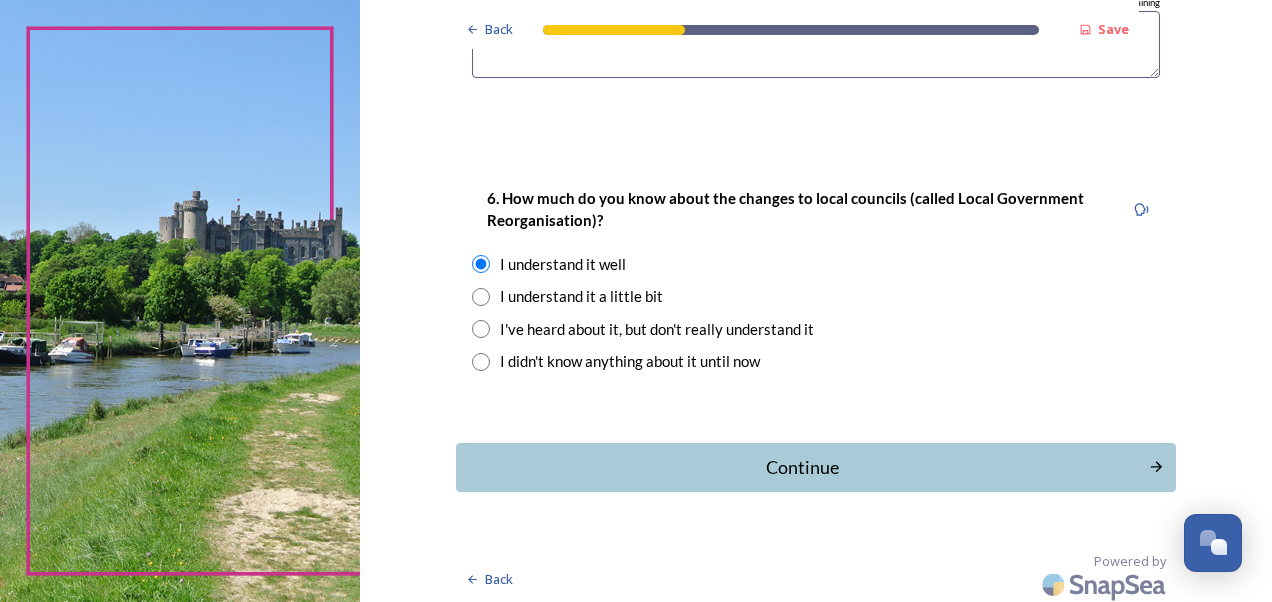 scroll, scrollTop: 1960, scrollLeft: 0, axis: vertical 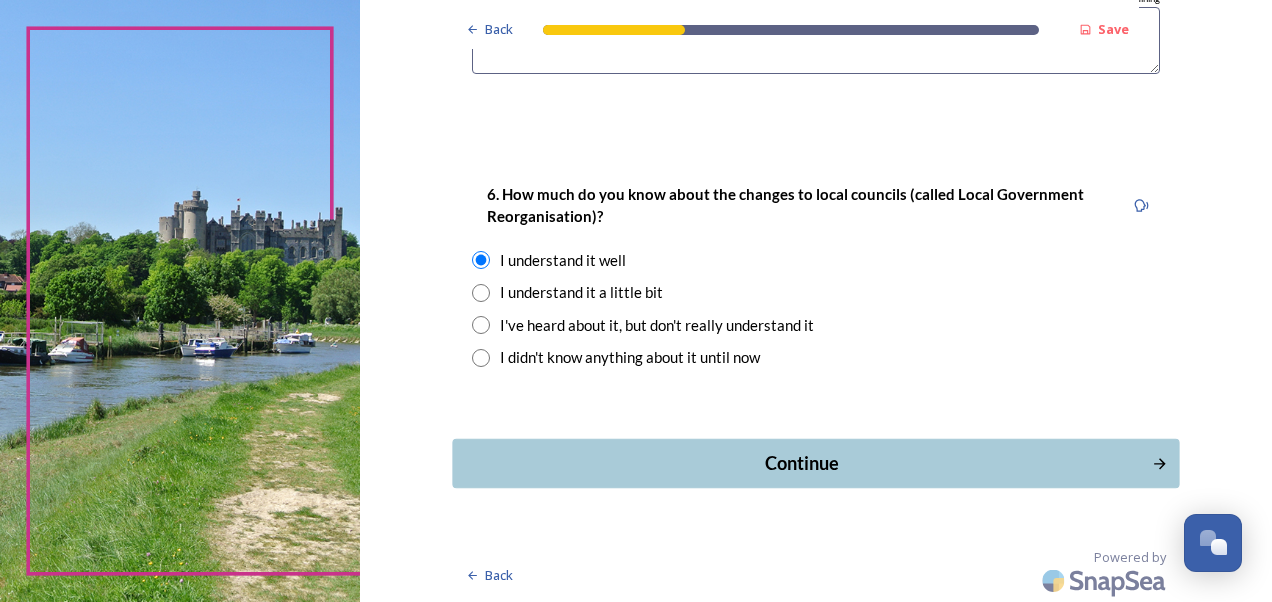 click on "Continue" at bounding box center [801, 463] 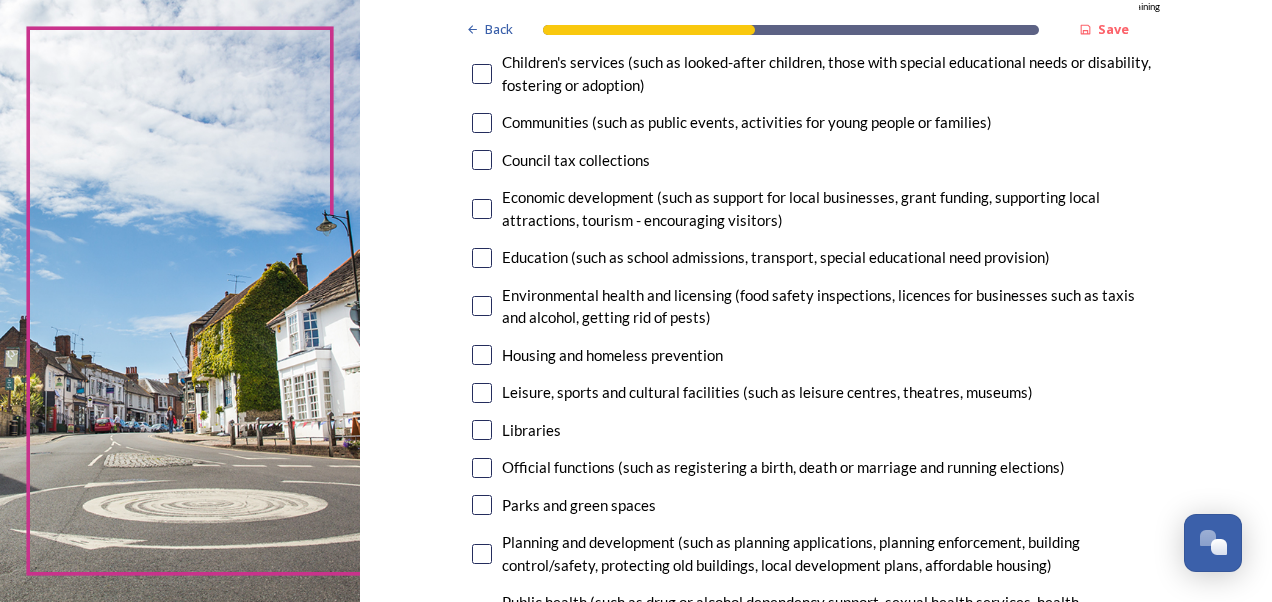 scroll, scrollTop: 300, scrollLeft: 0, axis: vertical 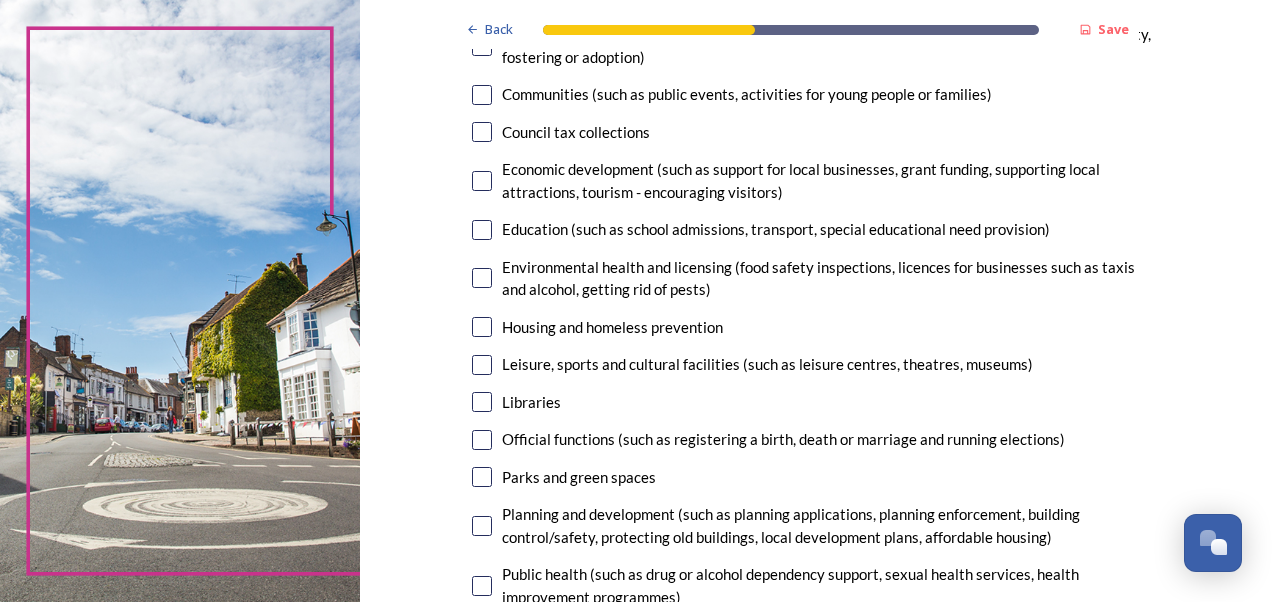 click at bounding box center (482, 402) 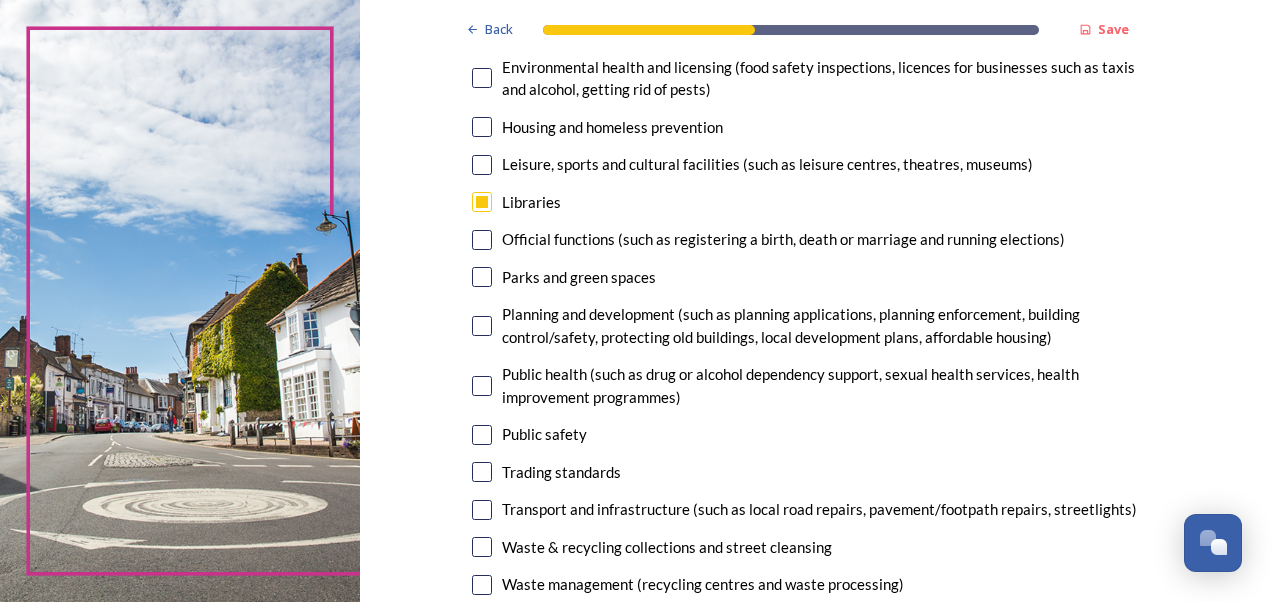 scroll, scrollTop: 600, scrollLeft: 0, axis: vertical 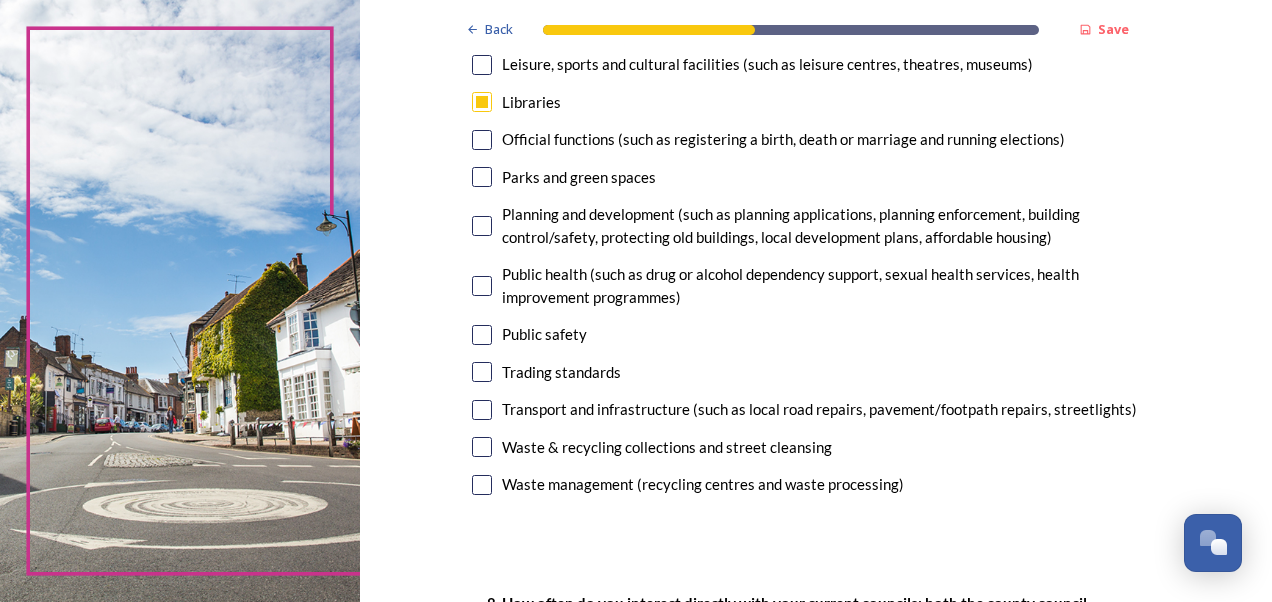 click at bounding box center (482, 485) 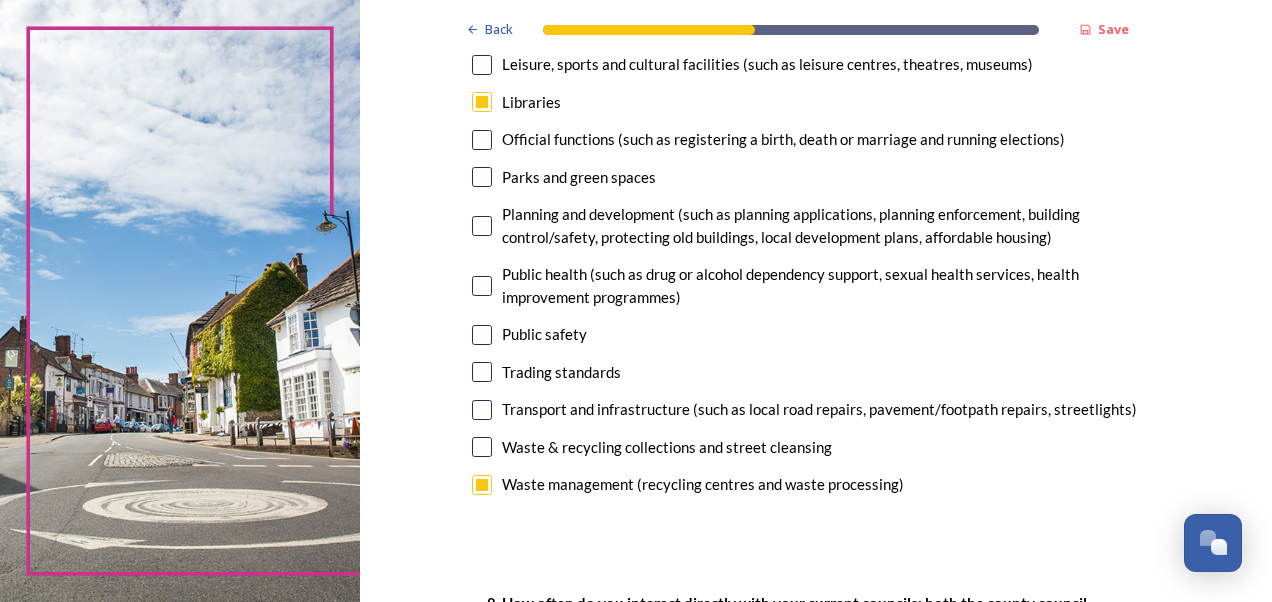 click at bounding box center (482, 447) 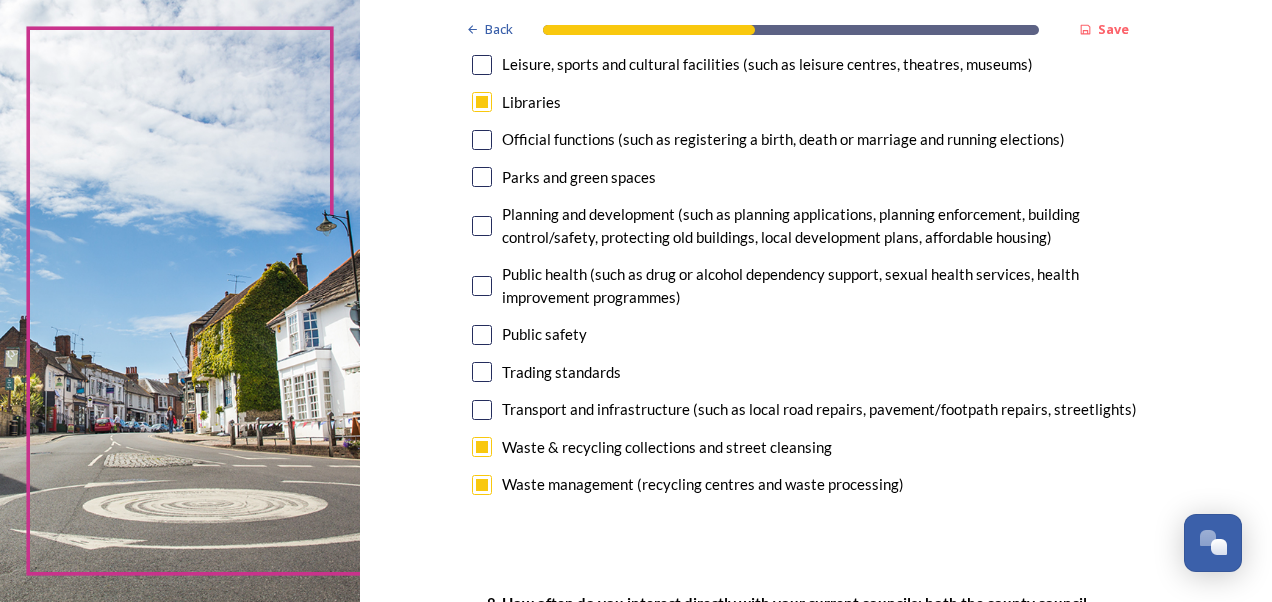 click at bounding box center [482, 410] 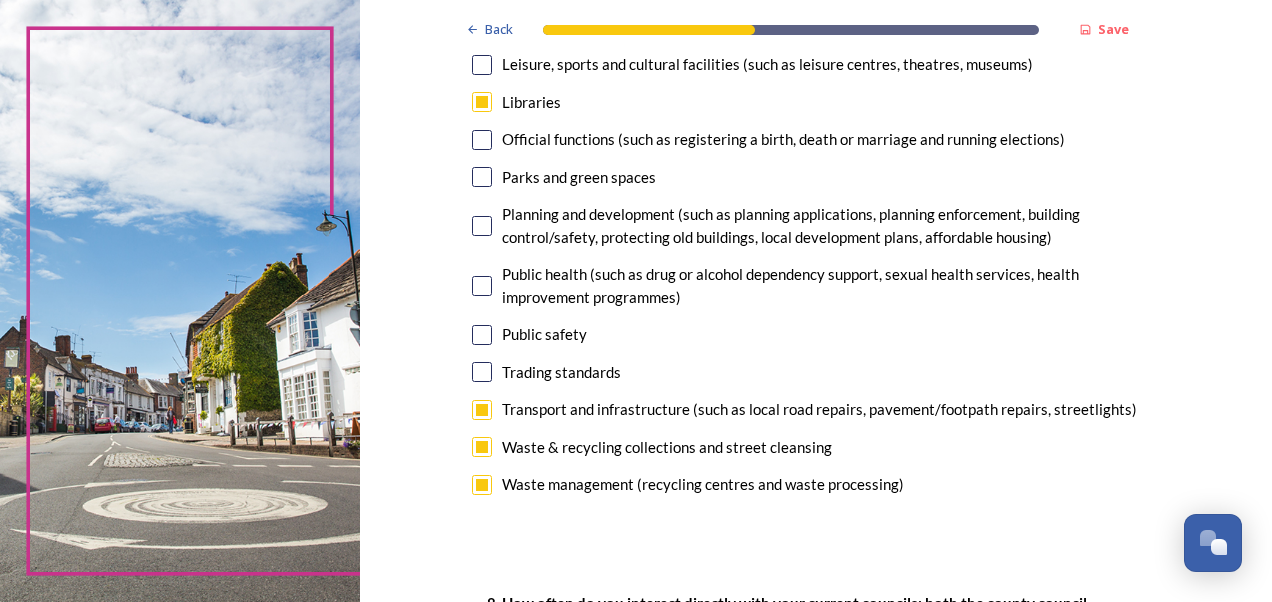 scroll, scrollTop: 500, scrollLeft: 0, axis: vertical 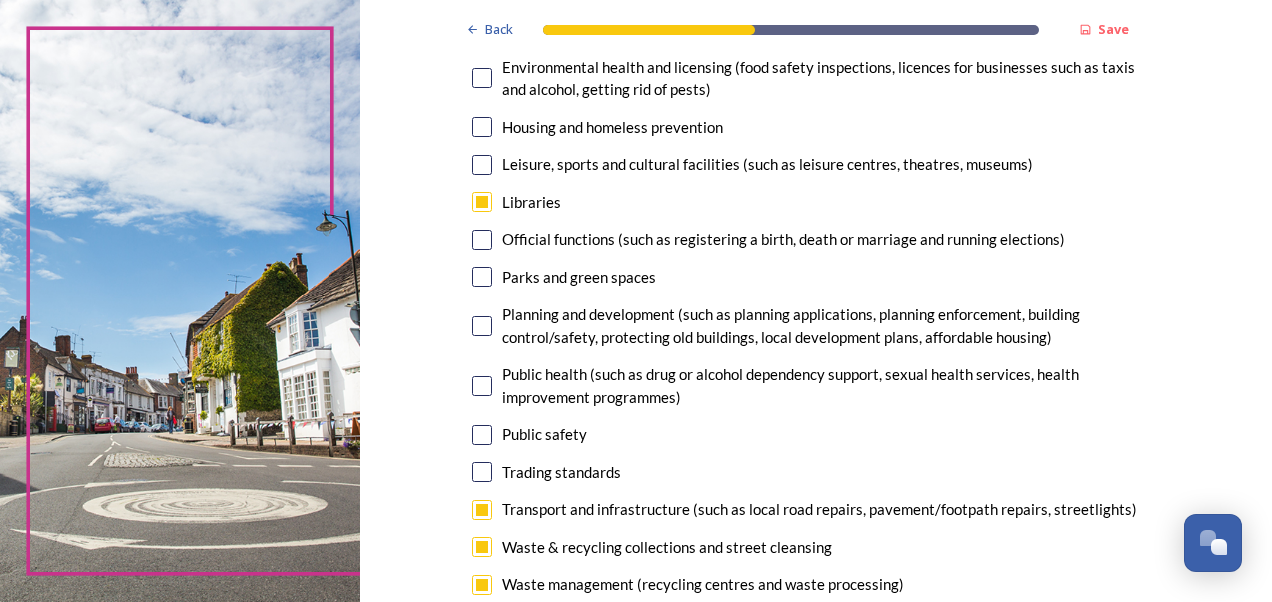 click at bounding box center [482, 435] 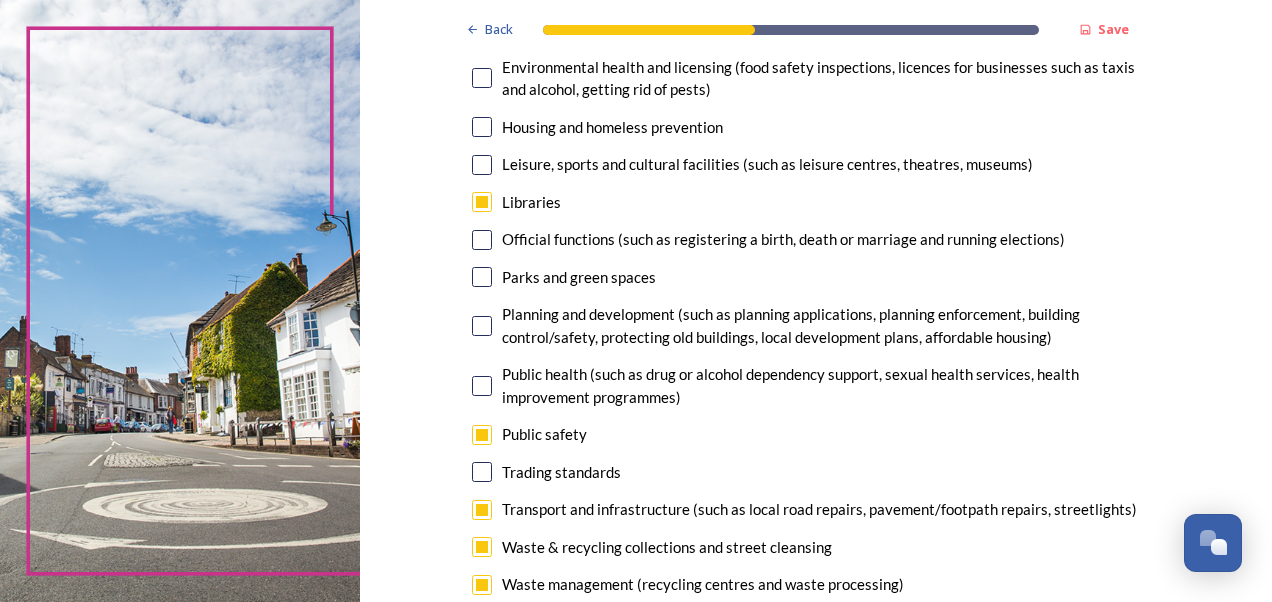 click at bounding box center (482, 277) 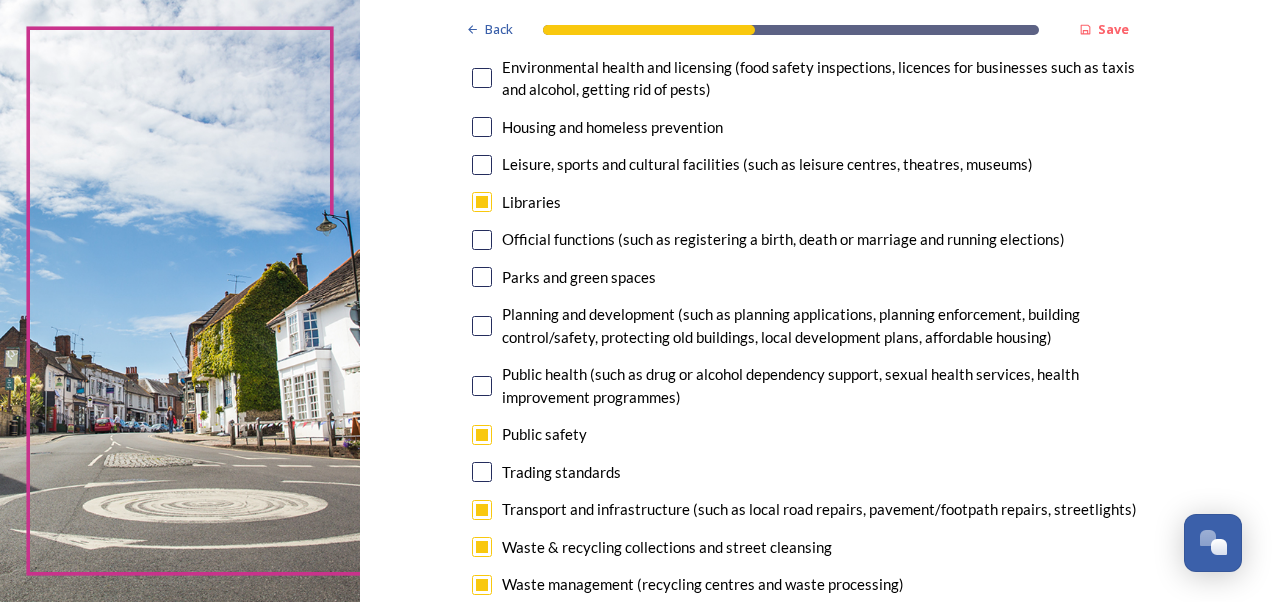 click at bounding box center [482, 165] 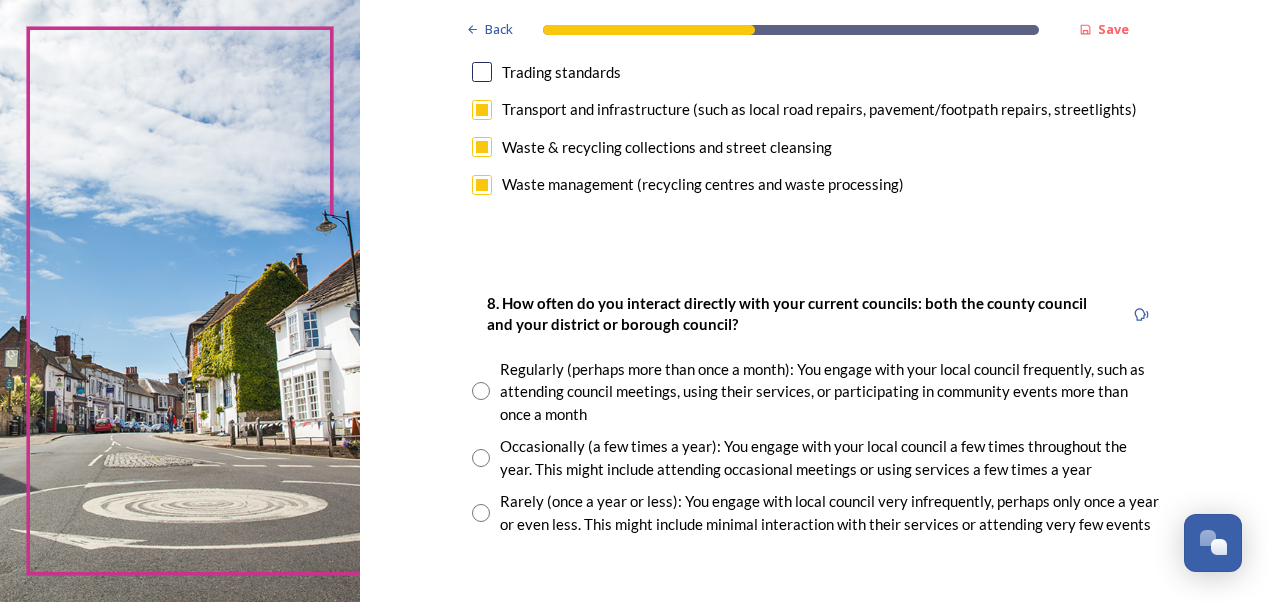 scroll, scrollTop: 1000, scrollLeft: 0, axis: vertical 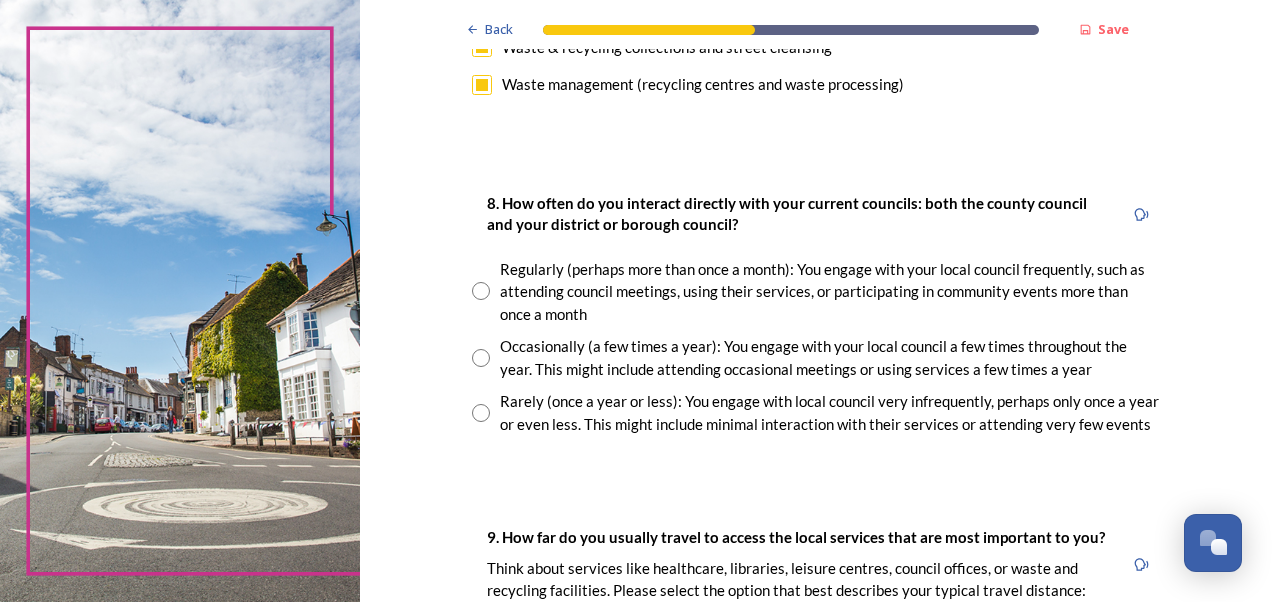 click at bounding box center (481, 291) 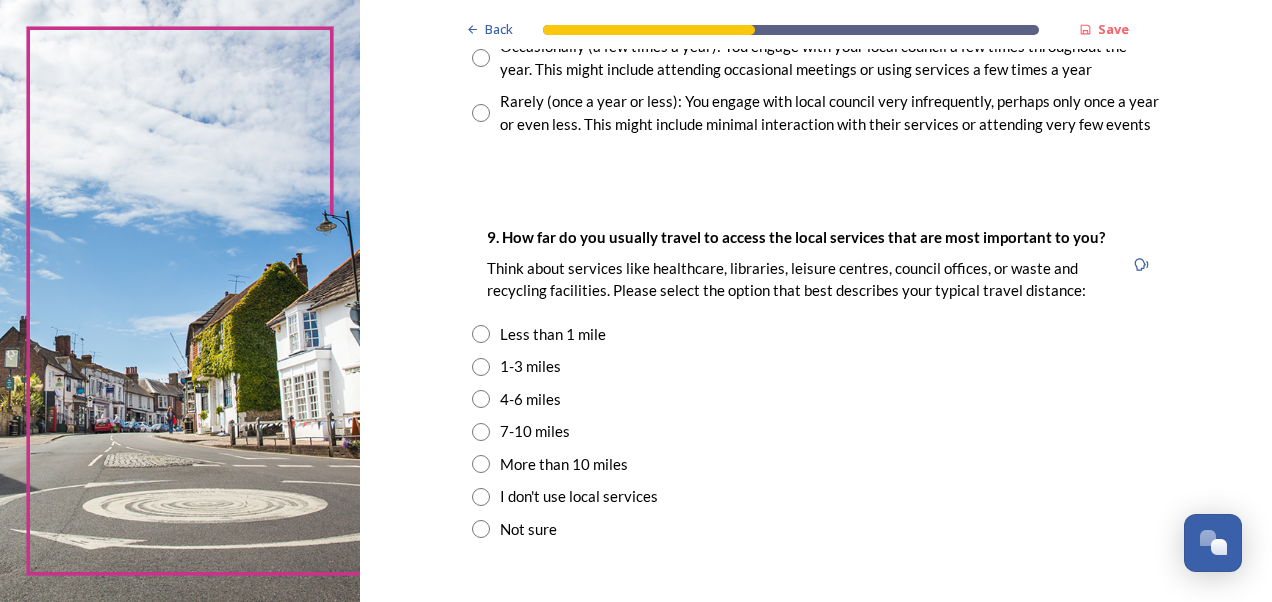 scroll, scrollTop: 1400, scrollLeft: 0, axis: vertical 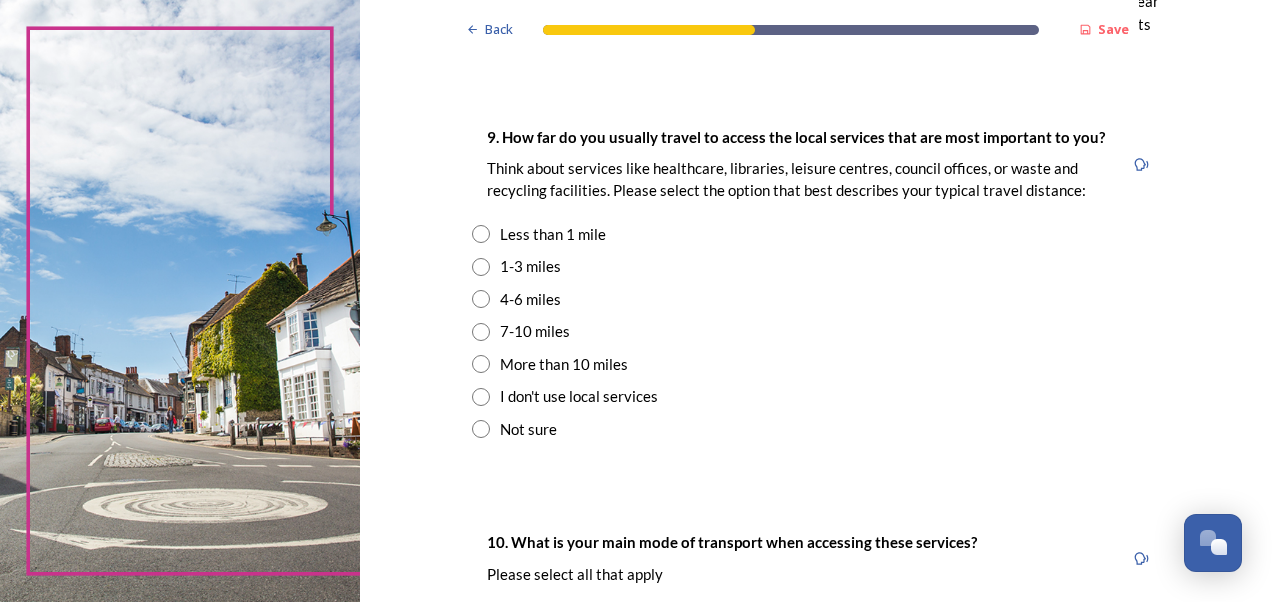 click at bounding box center [481, 267] 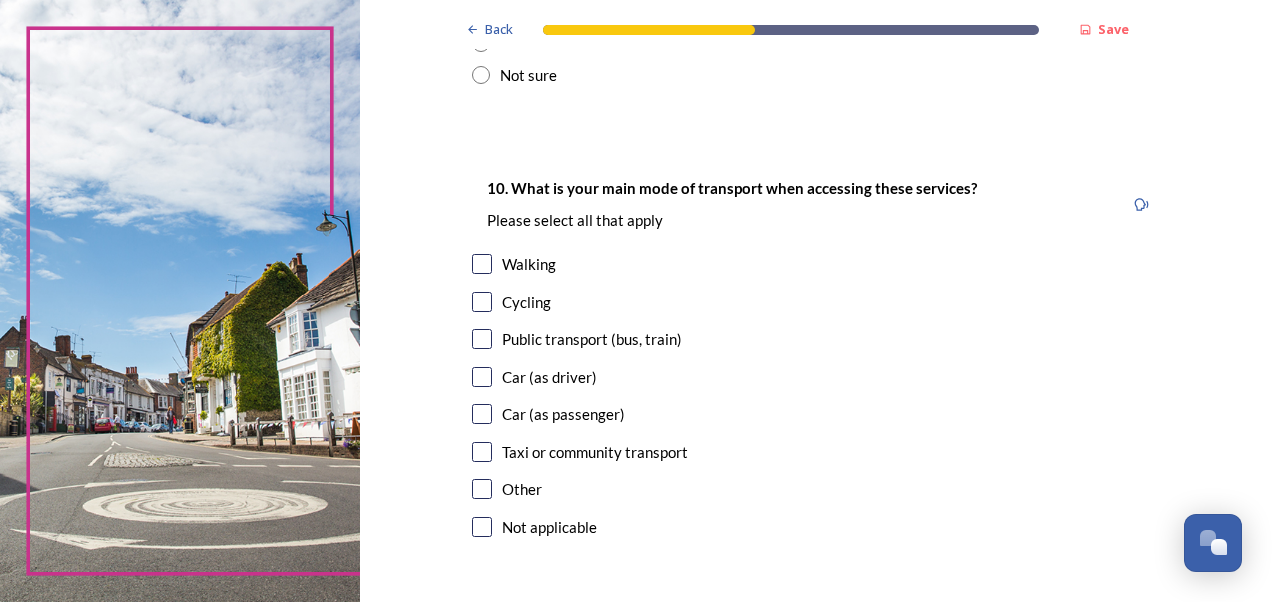 scroll, scrollTop: 1800, scrollLeft: 0, axis: vertical 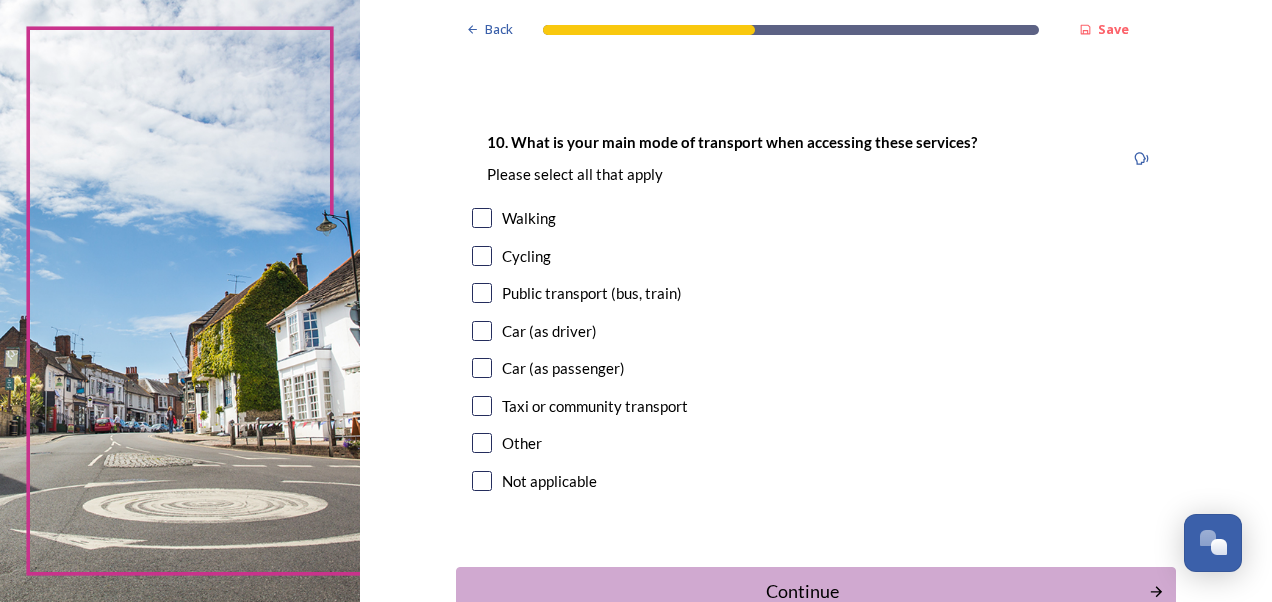 click at bounding box center [482, 331] 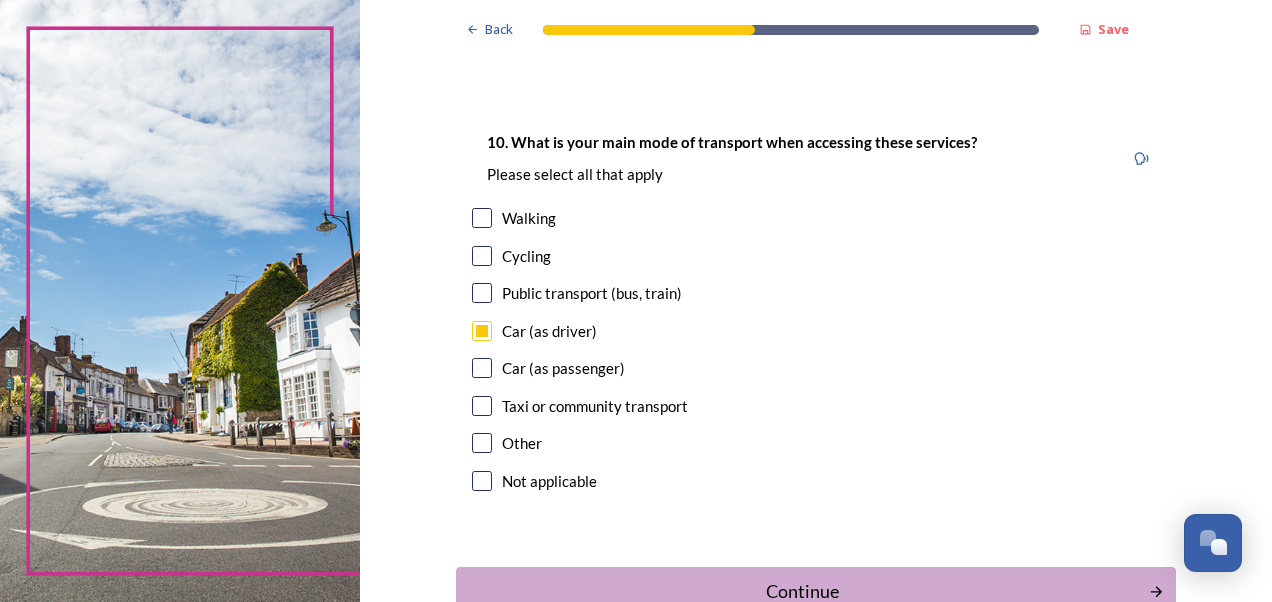click at bounding box center [482, 368] 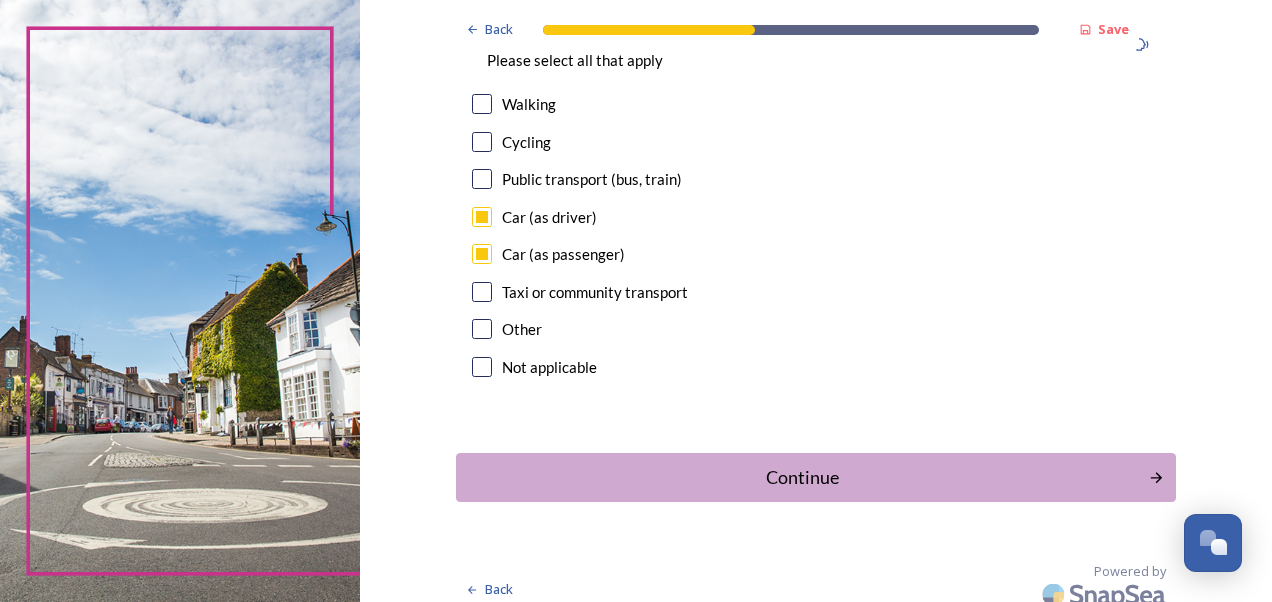 scroll, scrollTop: 1929, scrollLeft: 0, axis: vertical 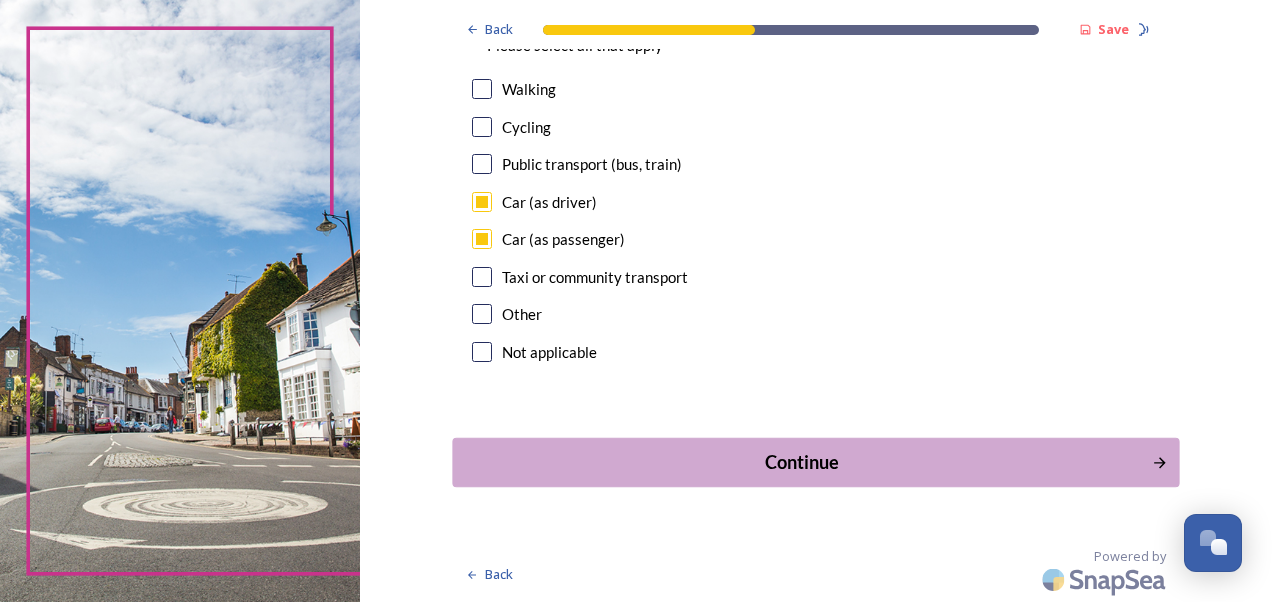 click on "Continue" at bounding box center (801, 462) 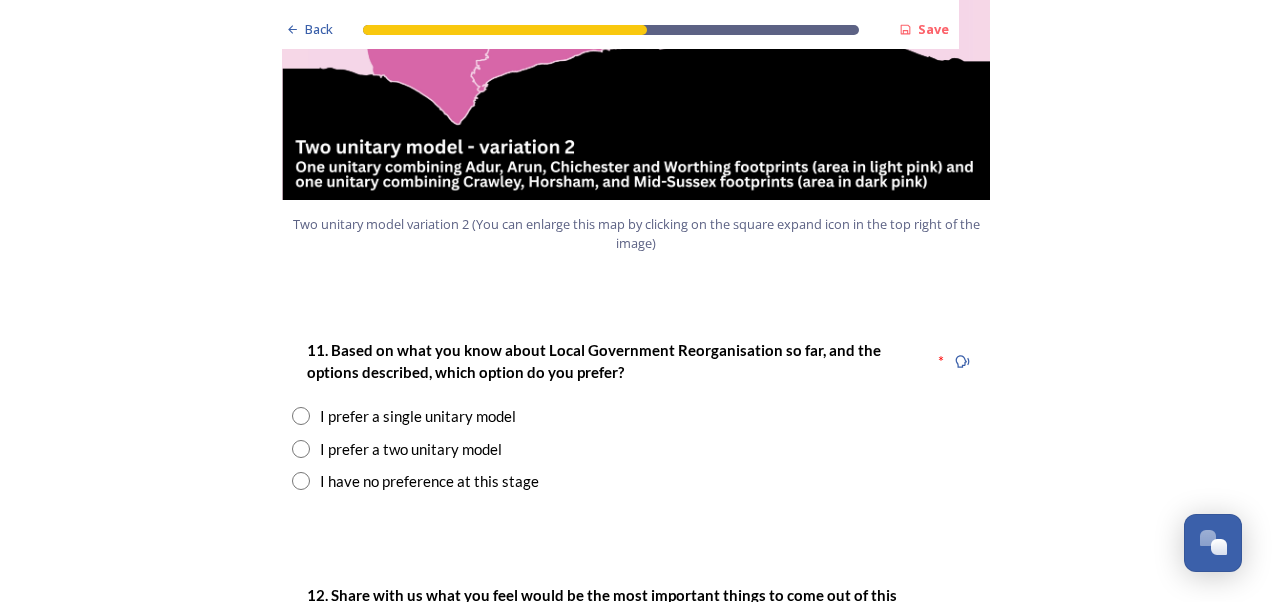 scroll, scrollTop: 2500, scrollLeft: 0, axis: vertical 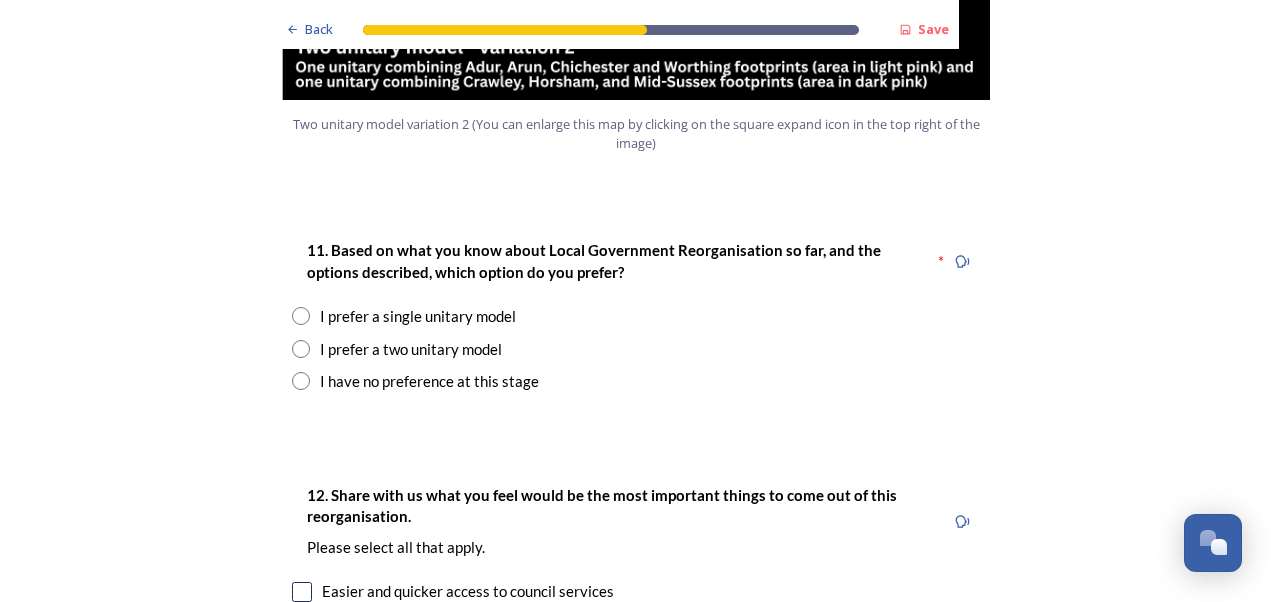 click at bounding box center [301, 316] 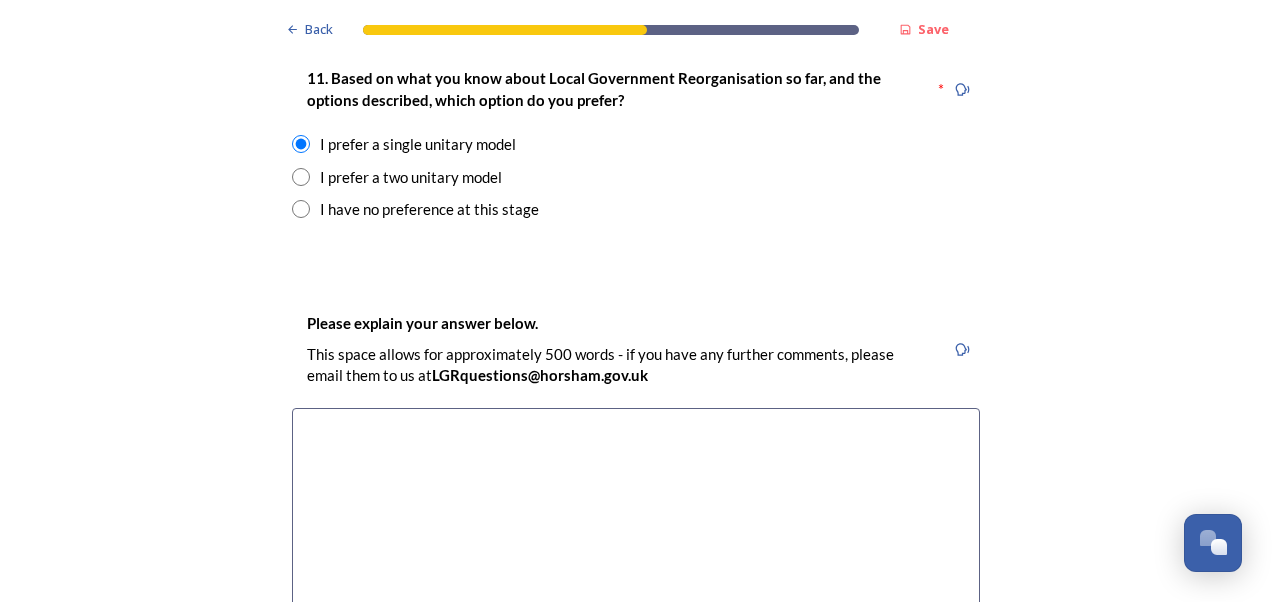 scroll, scrollTop: 2700, scrollLeft: 0, axis: vertical 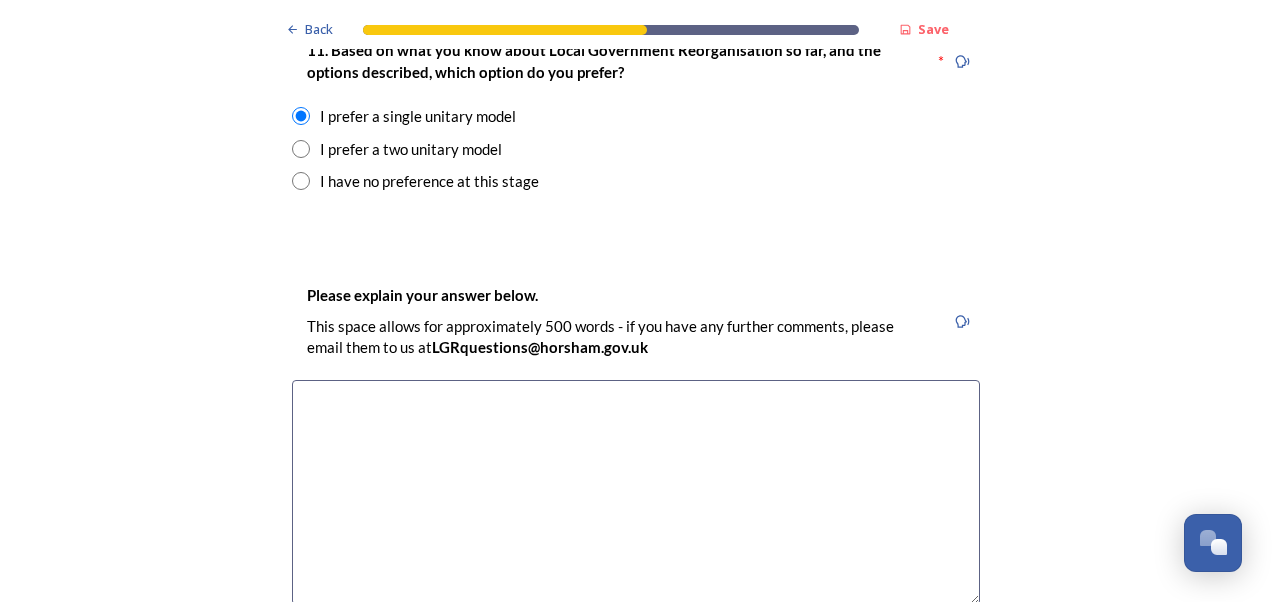 click at bounding box center [636, 492] 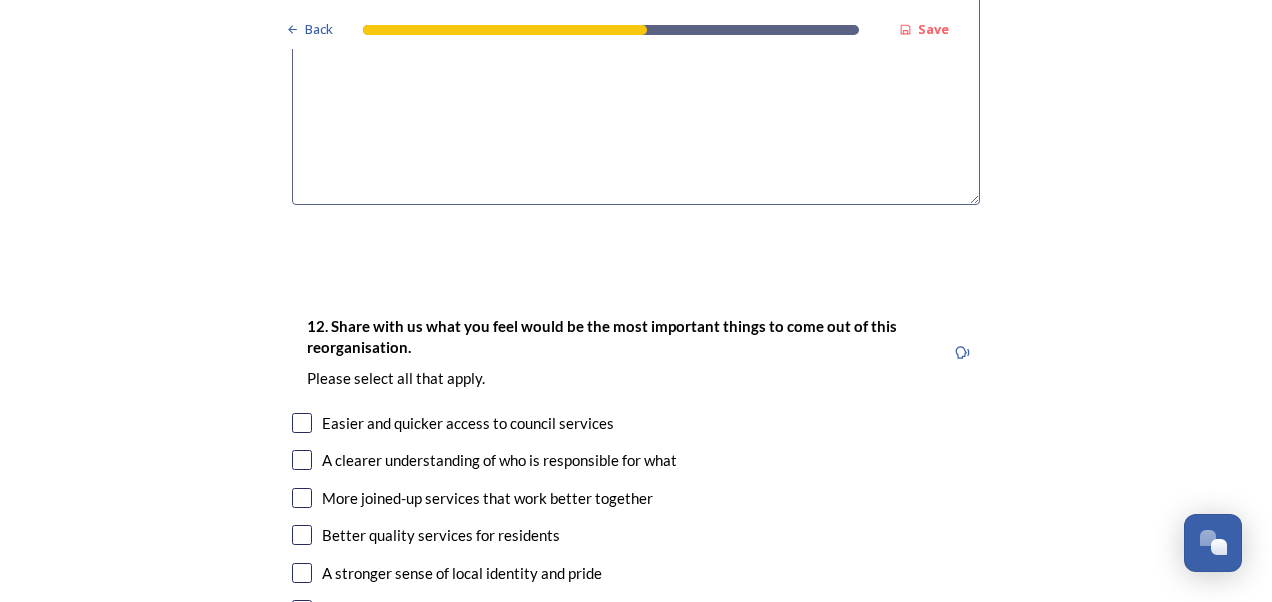 scroll, scrollTop: 2800, scrollLeft: 0, axis: vertical 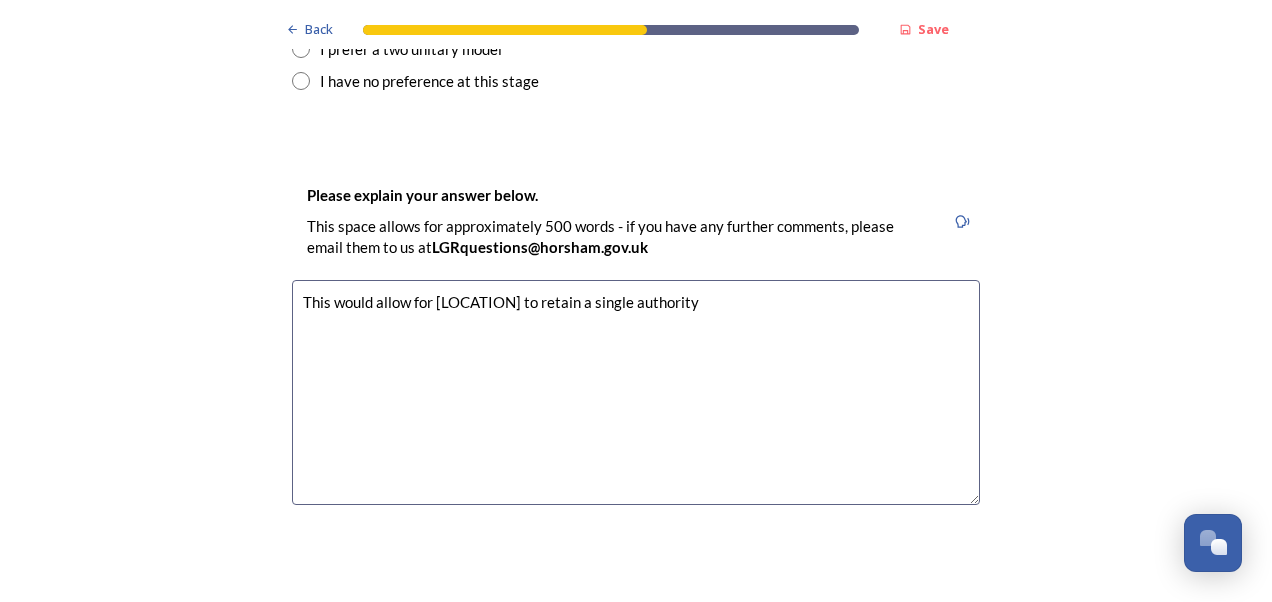 click on "This would allow for [LOCATION] to retain a single authority" at bounding box center (636, 392) 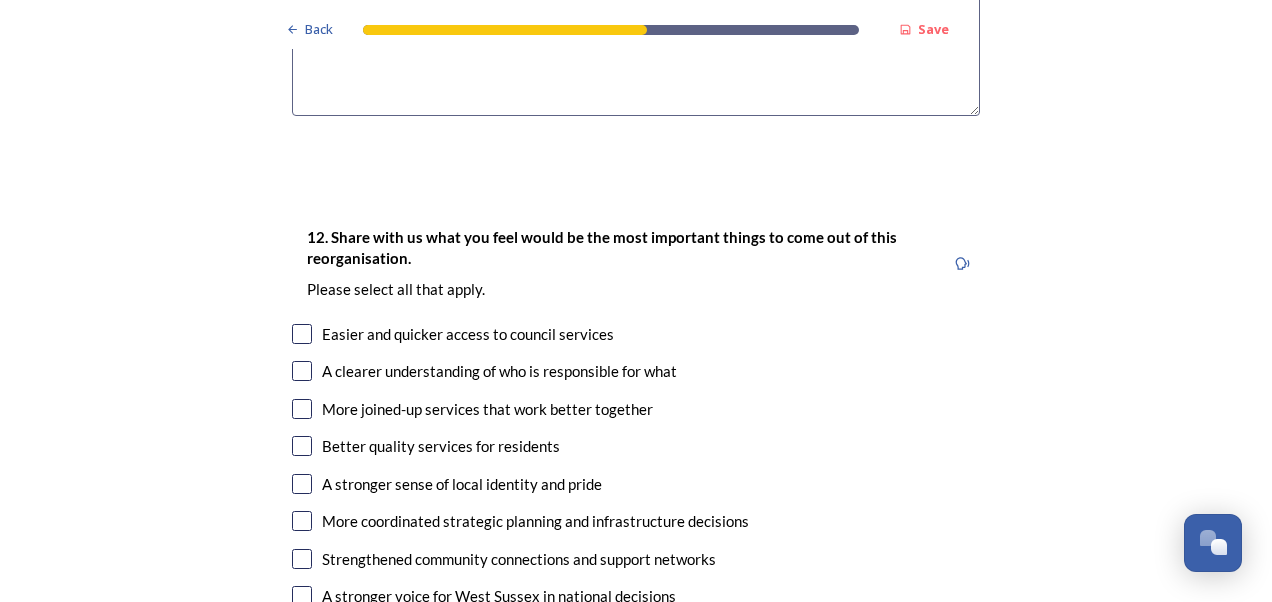 scroll, scrollTop: 3200, scrollLeft: 0, axis: vertical 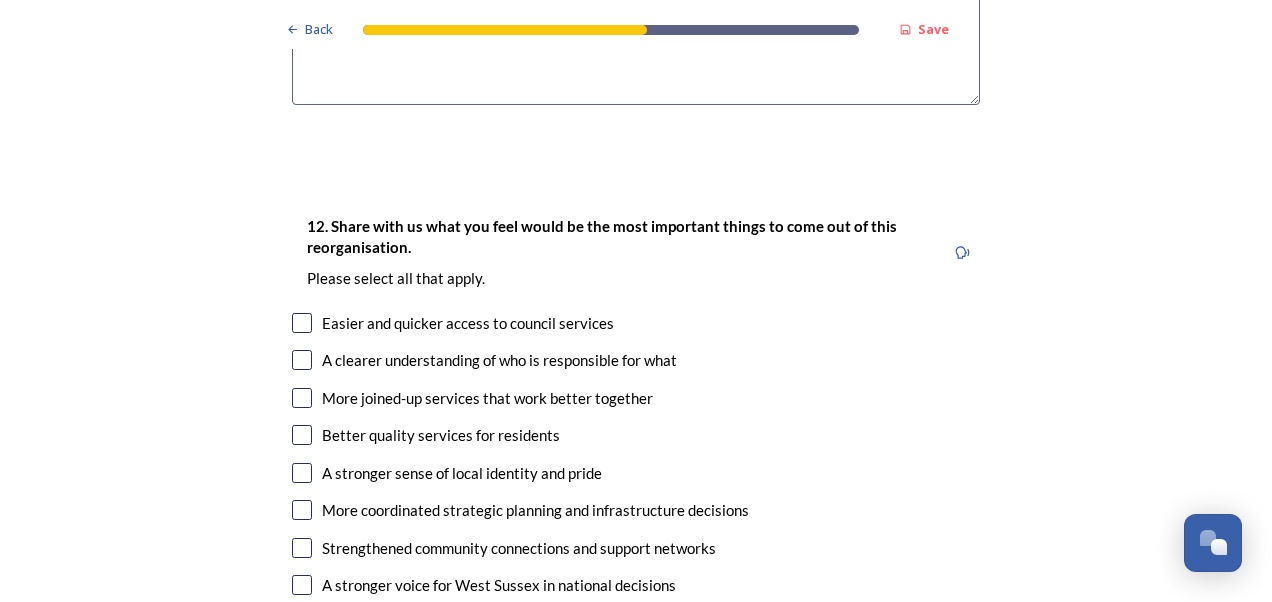type on "This model allows for maximum flexibity and" 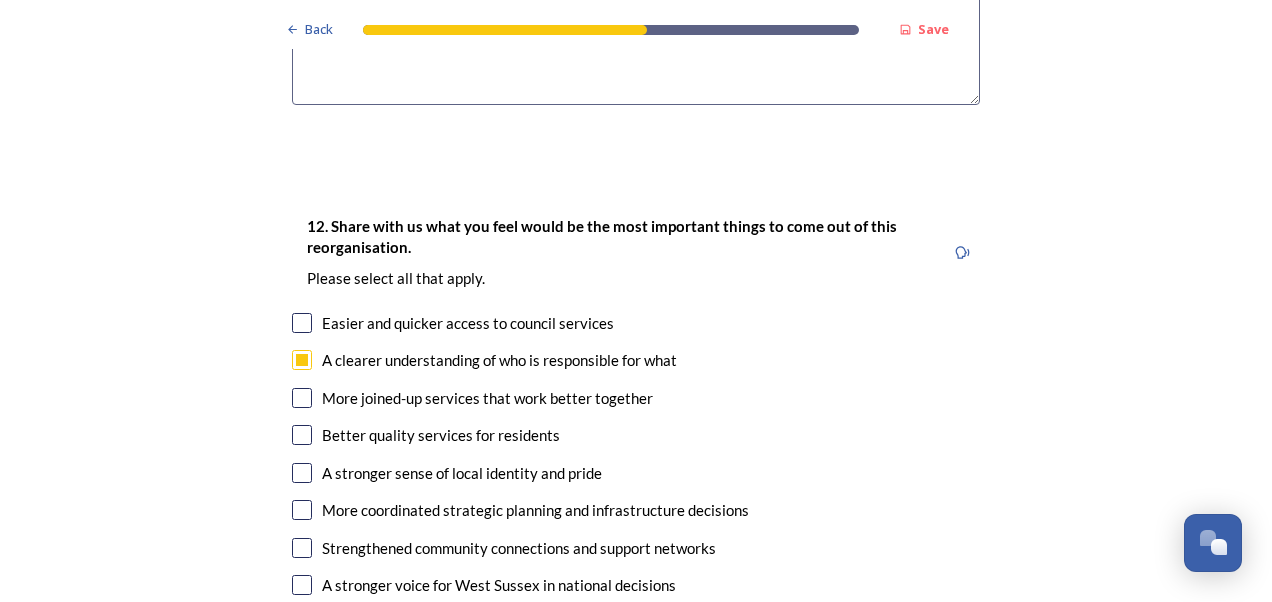 click at bounding box center [302, 398] 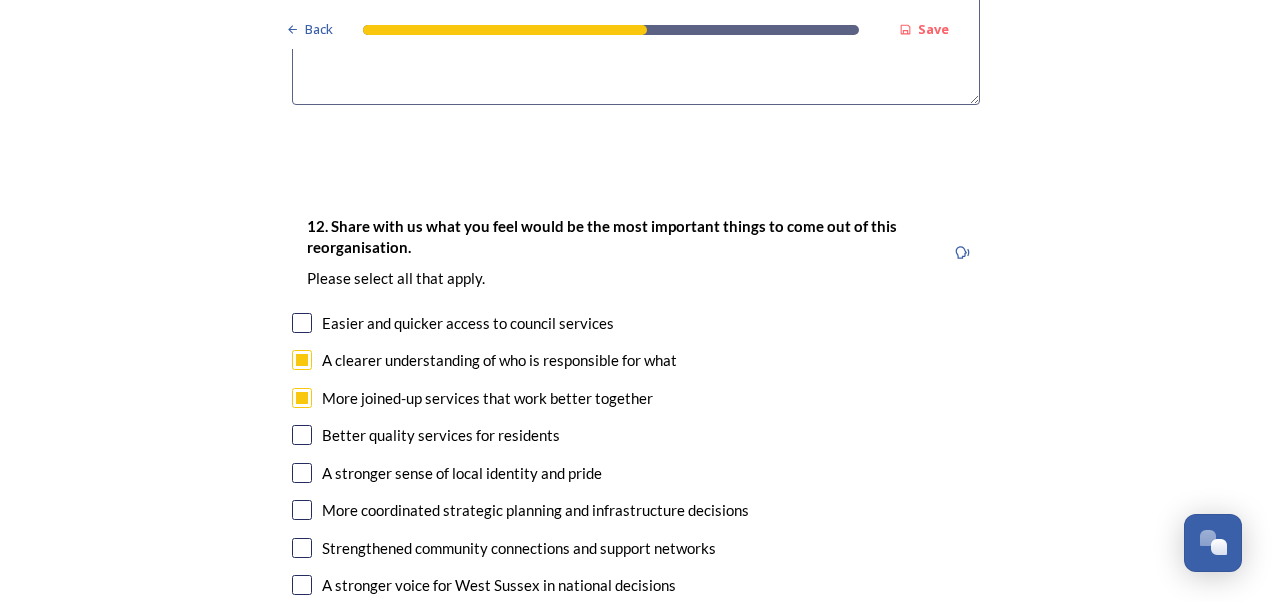 click at bounding box center [302, 323] 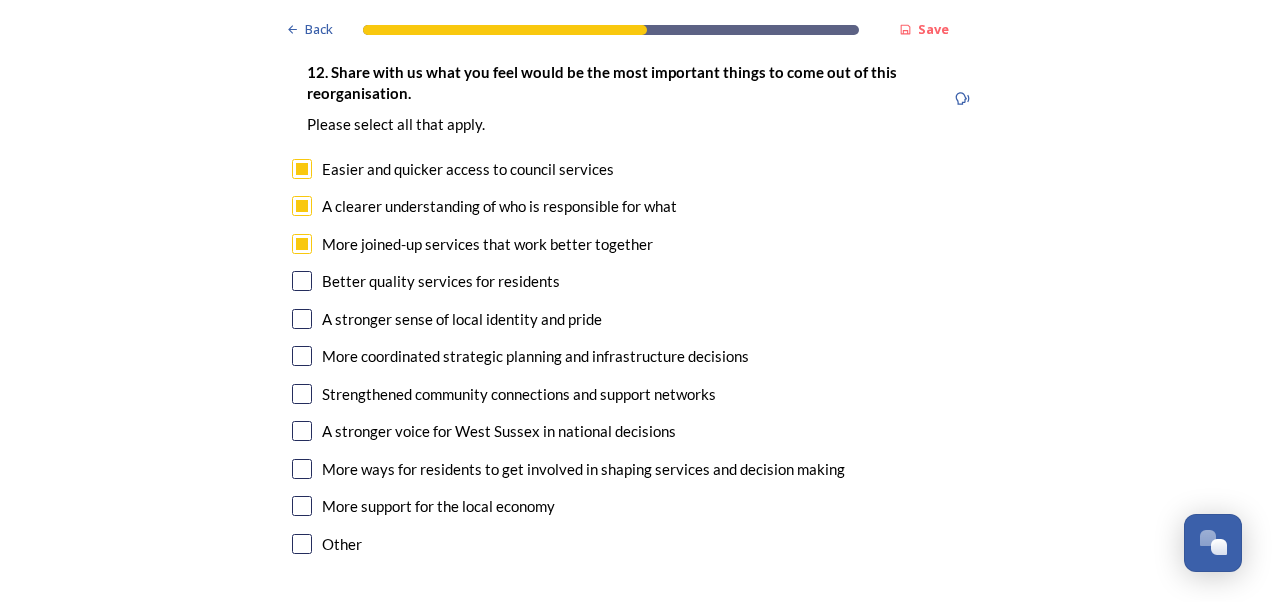 scroll, scrollTop: 3400, scrollLeft: 0, axis: vertical 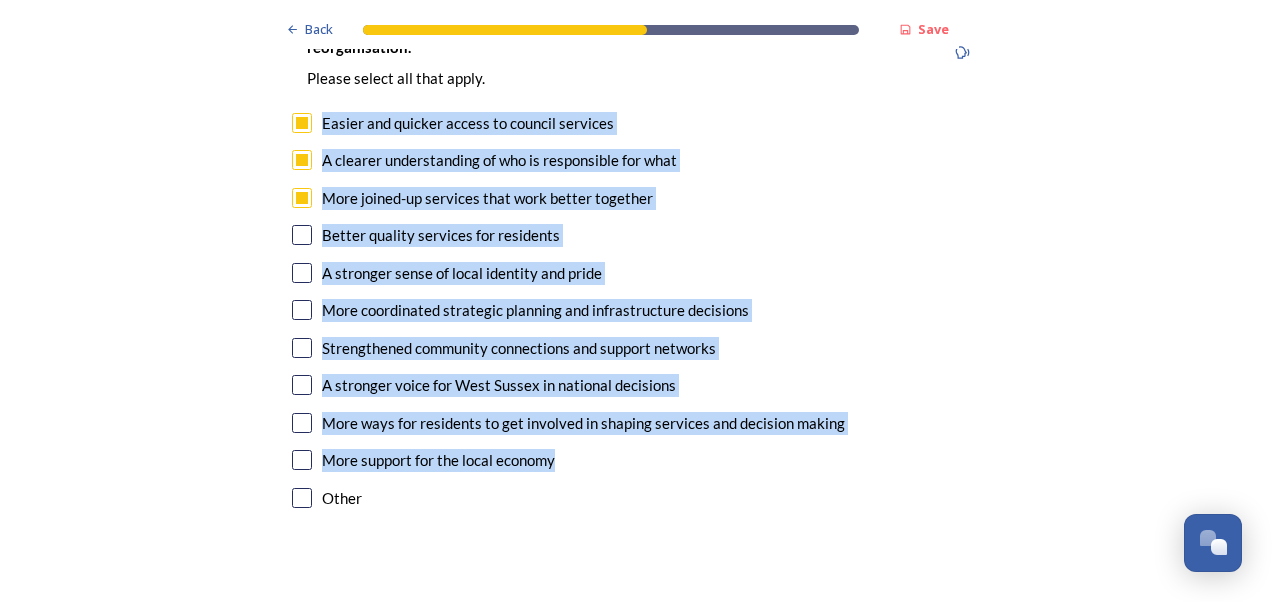 drag, startPoint x: 316, startPoint y: 118, endPoint x: 569, endPoint y: 443, distance: 411.8665 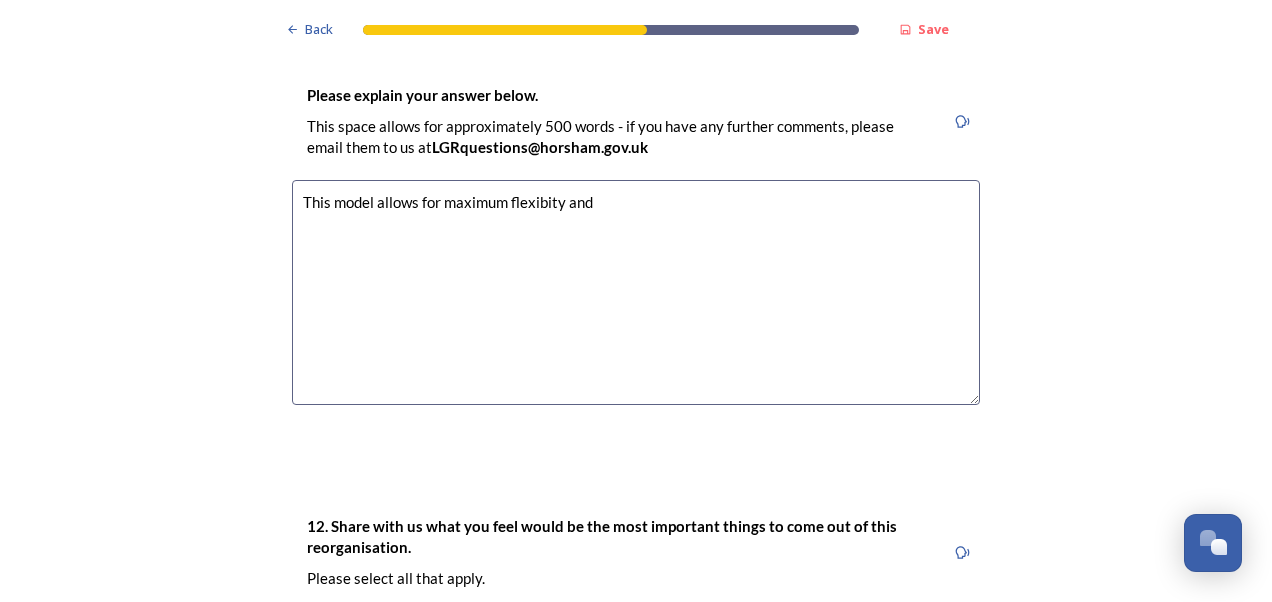 click on "This model allows for maximum flexibity and" at bounding box center (636, 292) 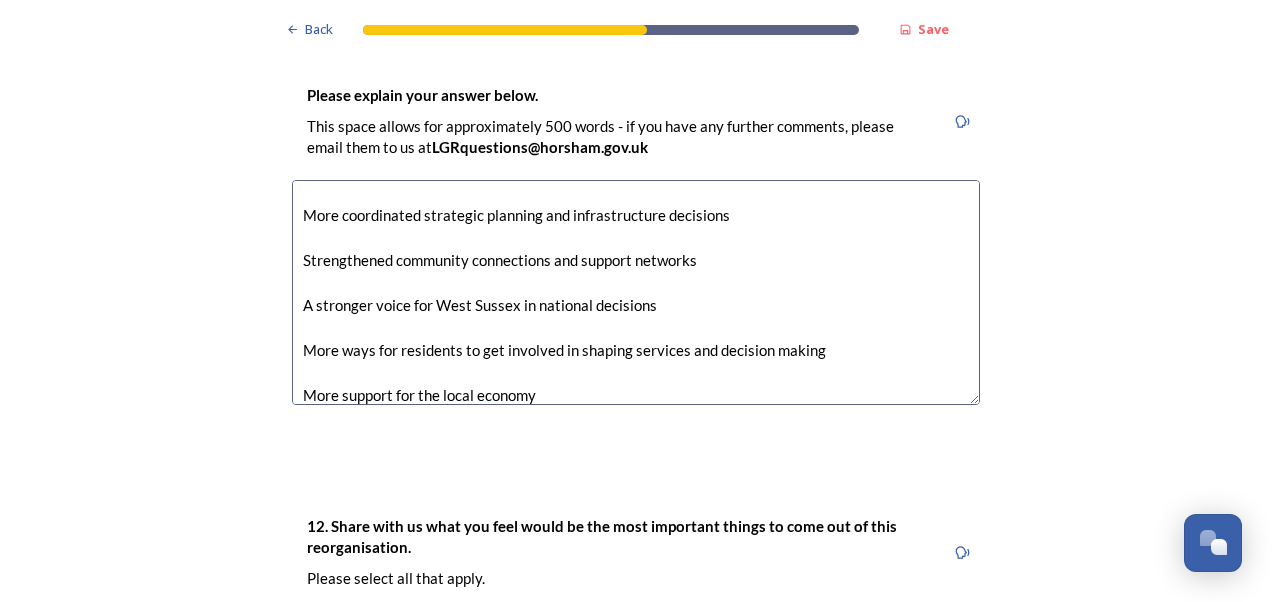 scroll, scrollTop: 0, scrollLeft: 0, axis: both 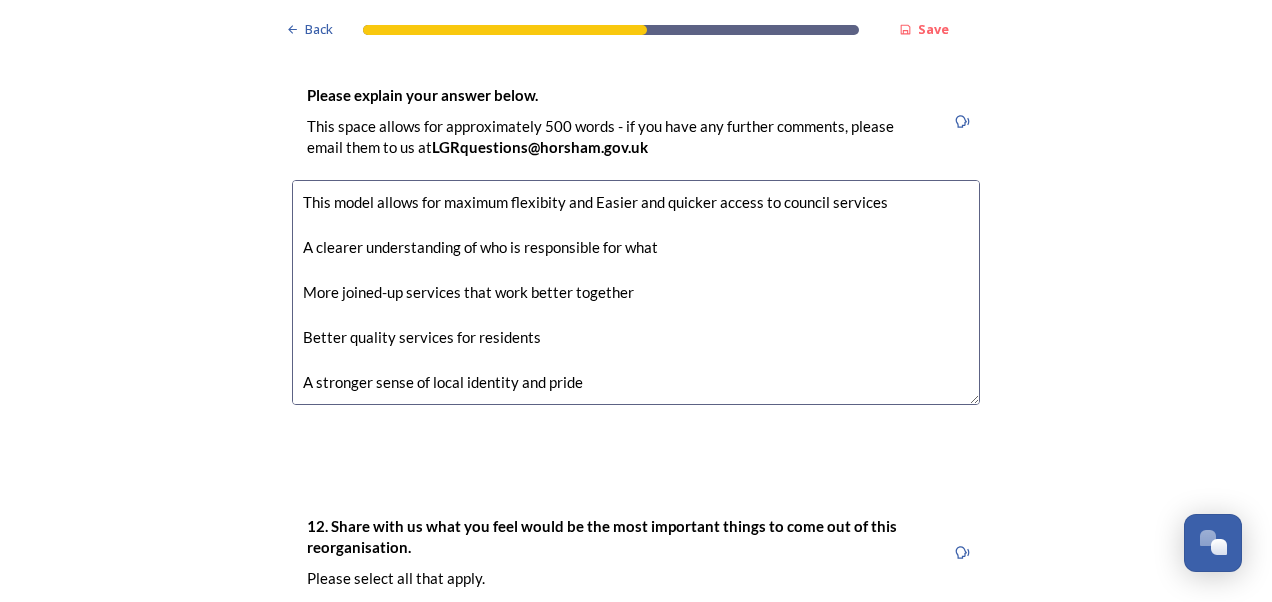 click on "This model allows for maximum flexibity and Easier and quicker access to council services
A clearer understanding of who is responsible for what
More joined-up services that work better together
Better quality services for residents
A stronger sense of local identity and pride
More coordinated strategic planning and infrastructure decisions
Strengthened community connections and support networks
A stronger voice for West Sussex in national decisions
More ways for residents to get involved in shaping services and decision making
More support for the local economy" at bounding box center (636, 292) 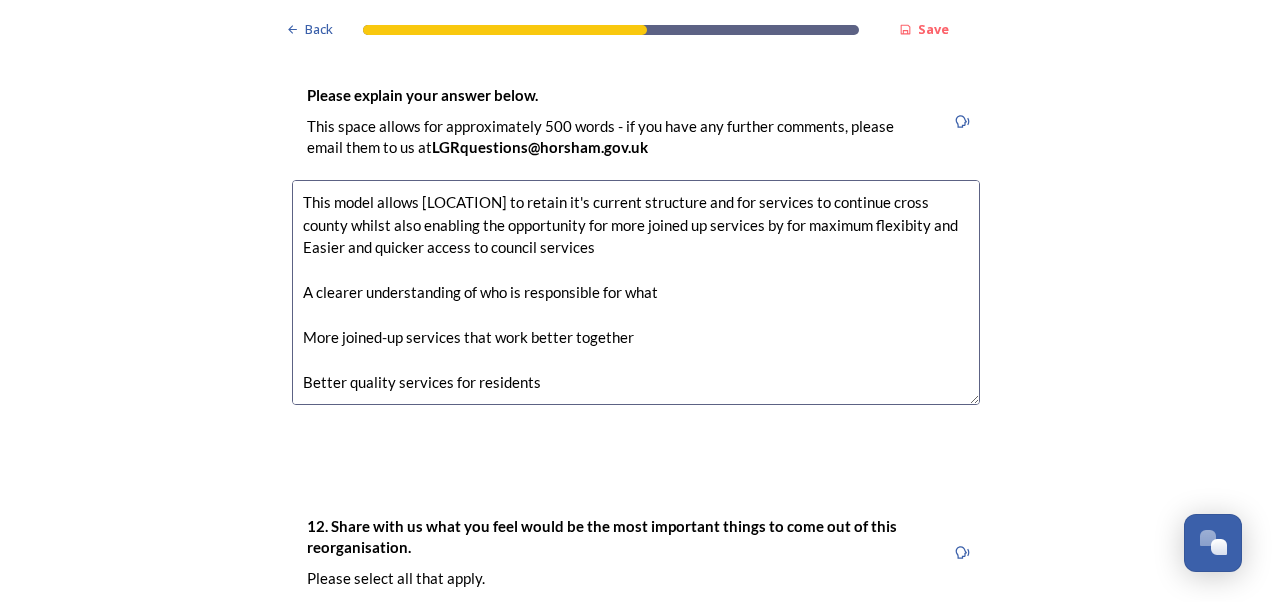 drag, startPoint x: 758, startPoint y: 224, endPoint x: 798, endPoint y: 217, distance: 40.60788 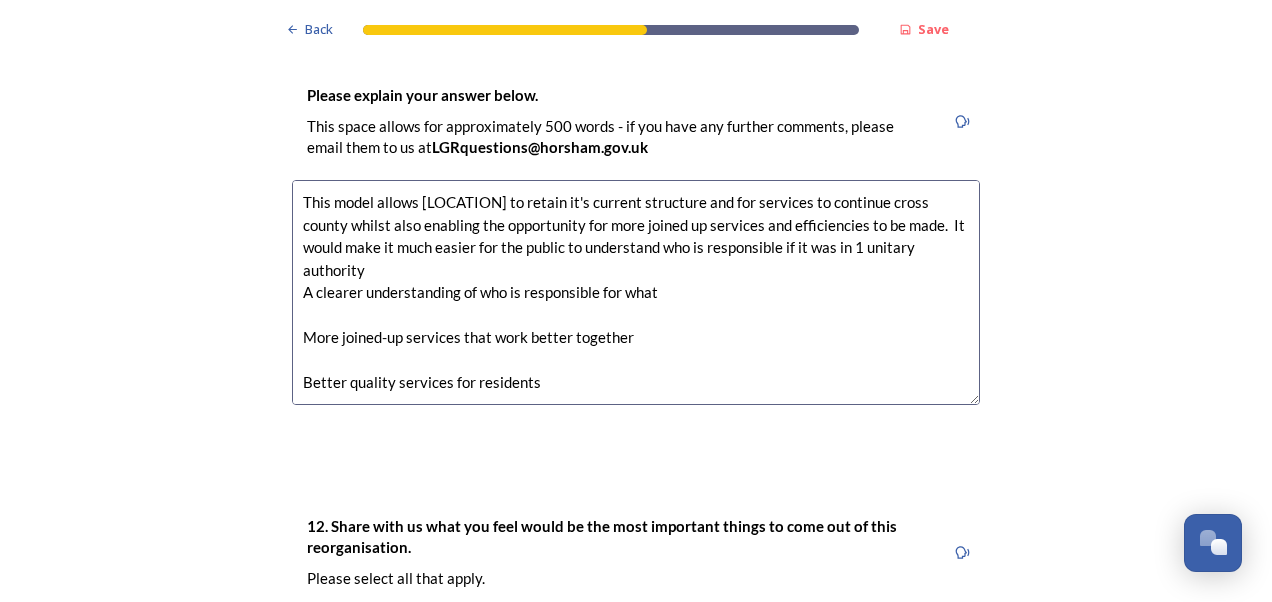 drag, startPoint x: 438, startPoint y: 299, endPoint x: 661, endPoint y: 336, distance: 226.04866 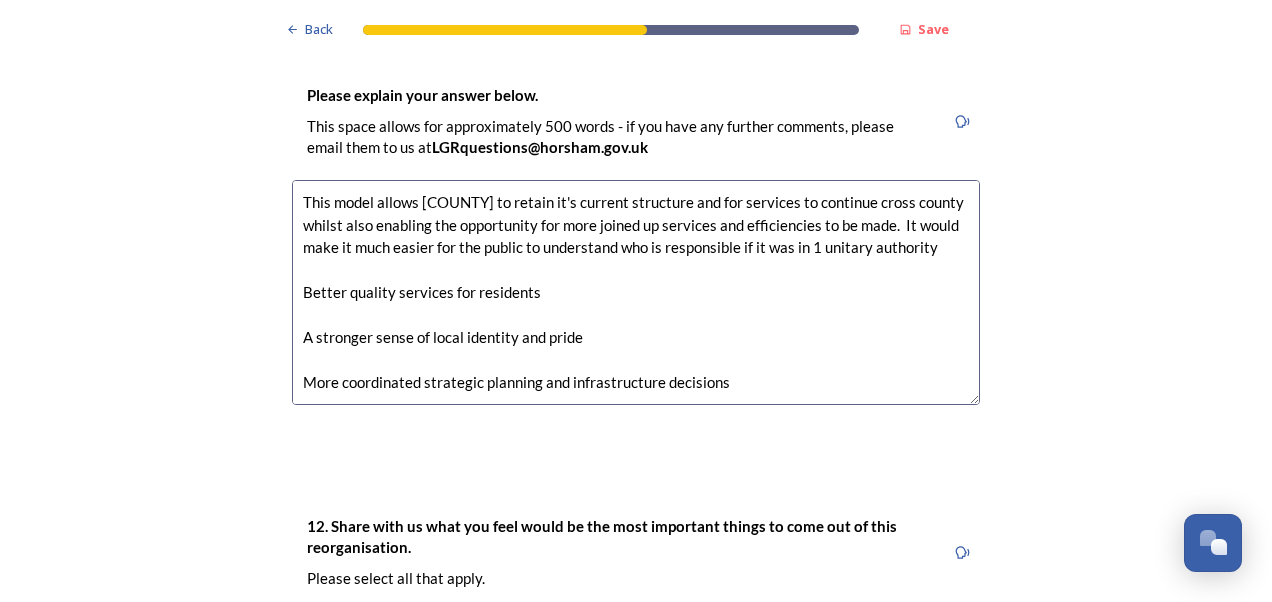 drag, startPoint x: 419, startPoint y: 273, endPoint x: 604, endPoint y: 350, distance: 200.38463 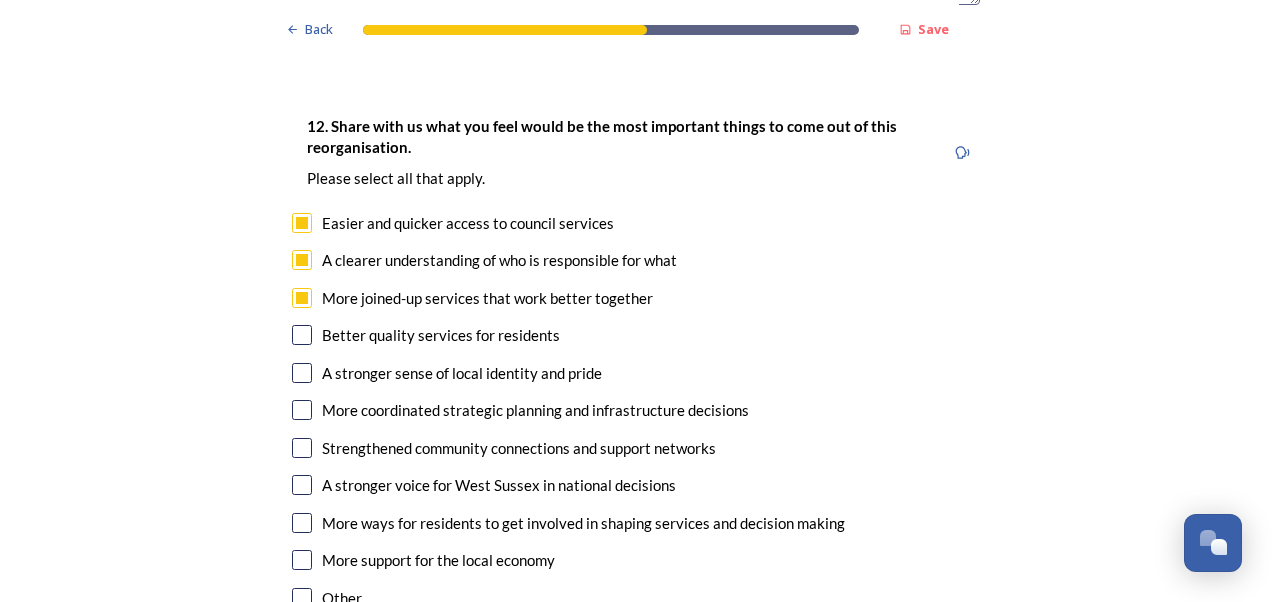 scroll, scrollTop: 3400, scrollLeft: 0, axis: vertical 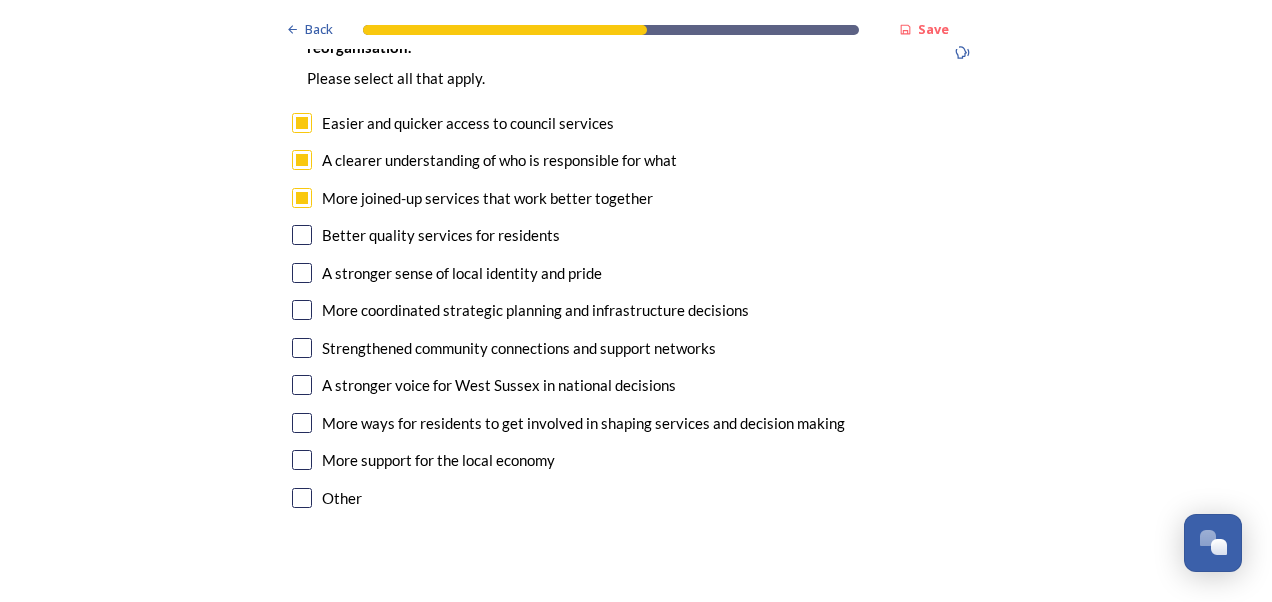 type on "This model allows [LOCATION] to retain it's current structure and for services to continue cross county whilst also enabling the opportunity for more joined up services and efficiencies to be made.  It would make it much easier for the public to understand who is responsible if it was in 1 unitary authority and would allow for wider strategic planning and decisions." 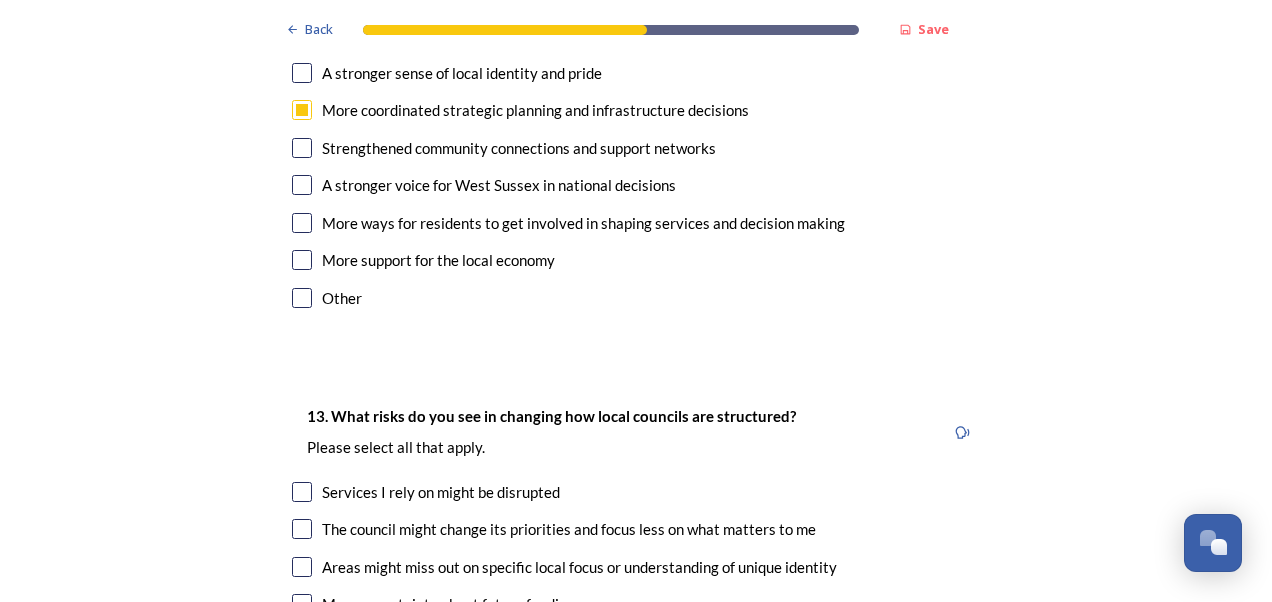 scroll, scrollTop: 3700, scrollLeft: 0, axis: vertical 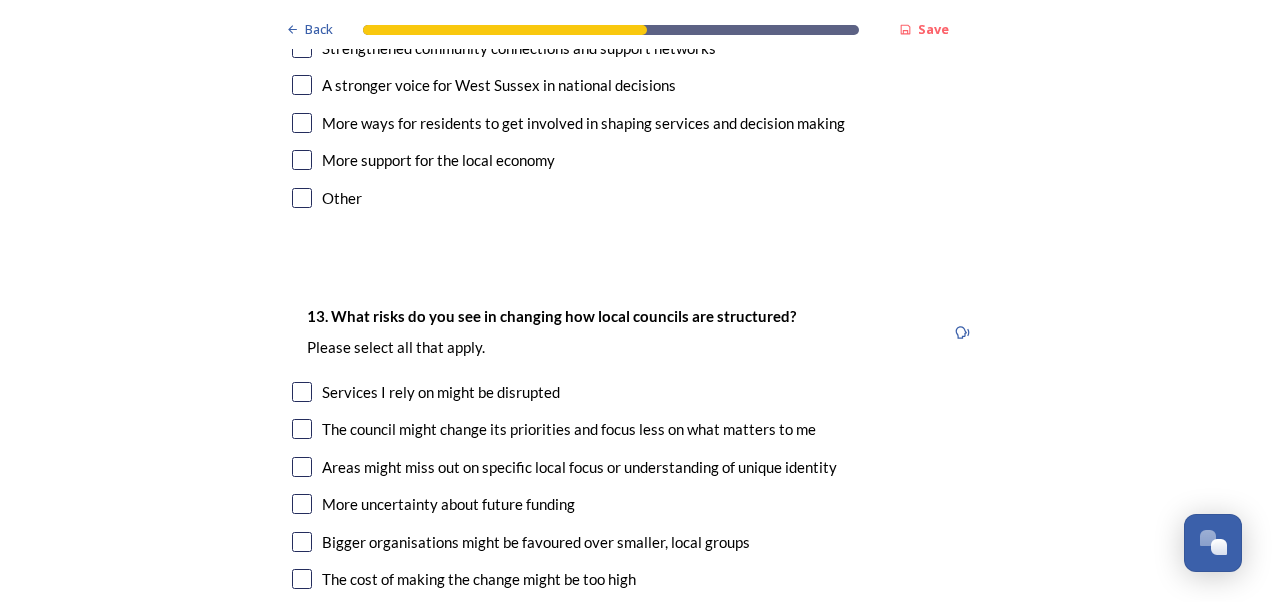 click at bounding box center [302, 467] 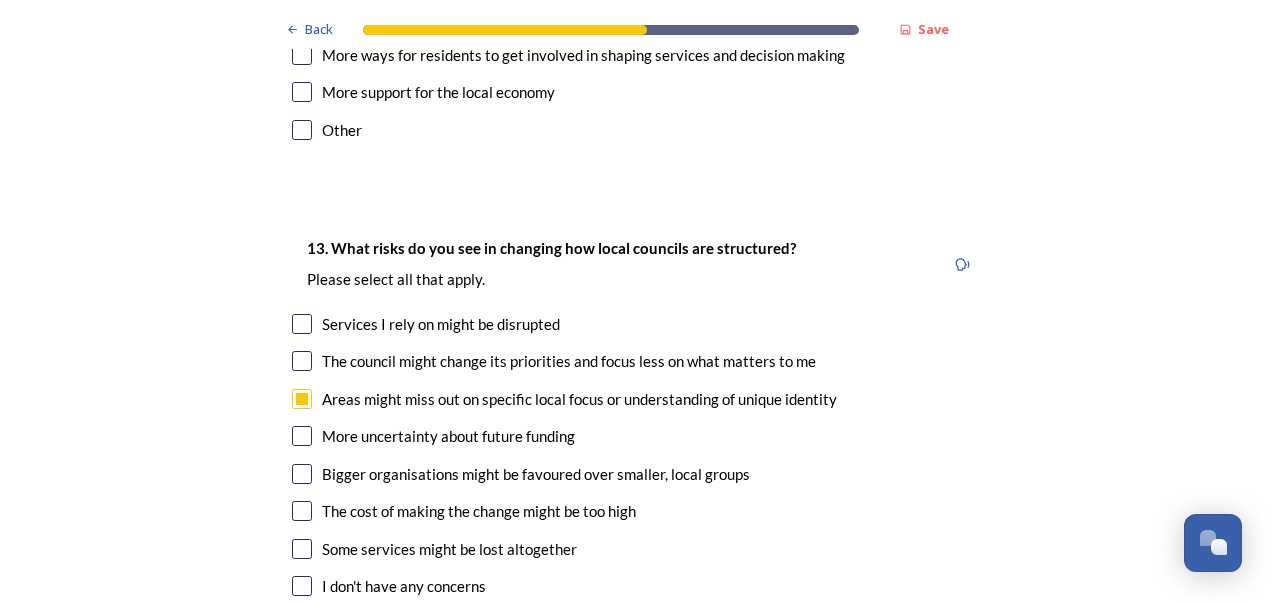 scroll, scrollTop: 3800, scrollLeft: 0, axis: vertical 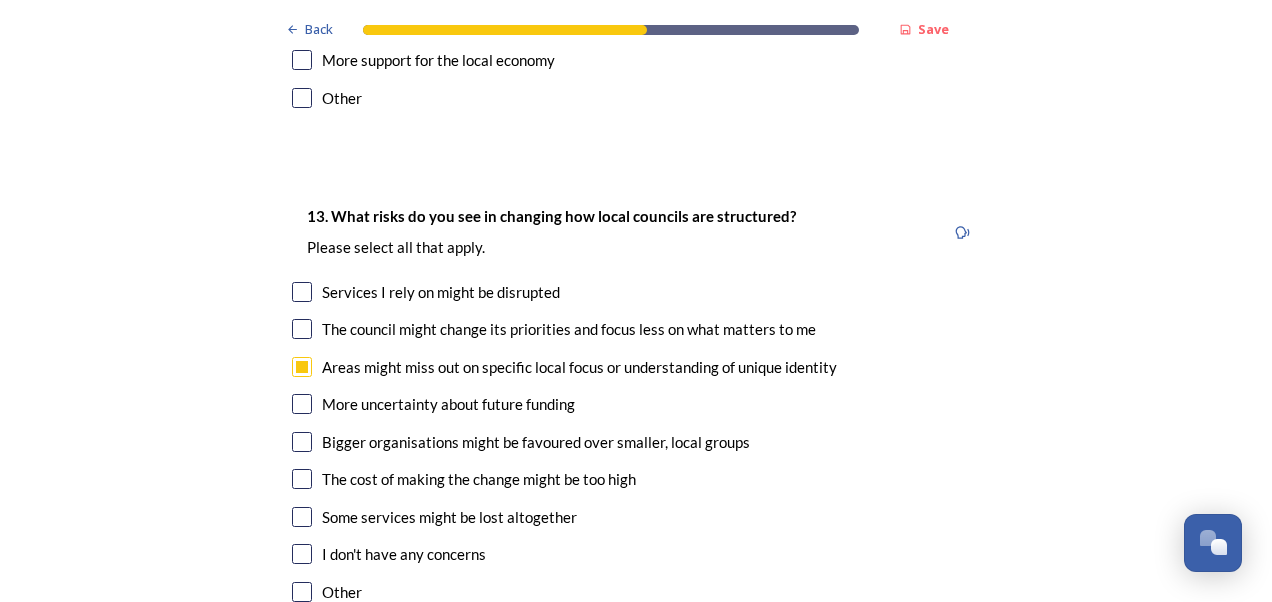 click at bounding box center (302, 367) 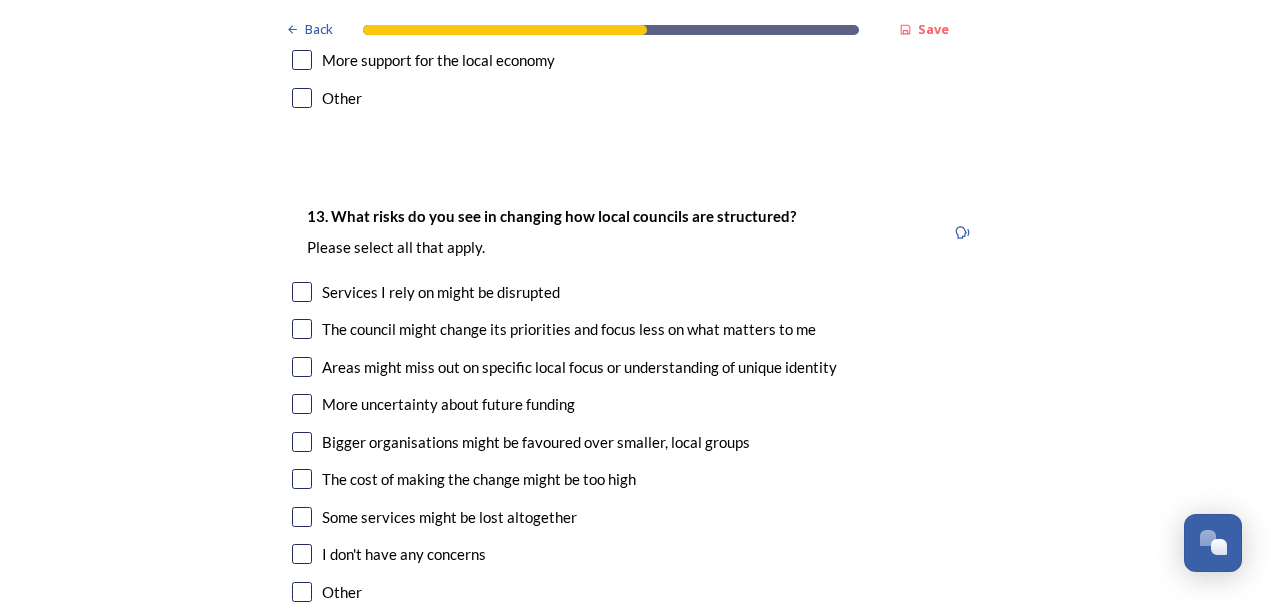 click at bounding box center [302, 554] 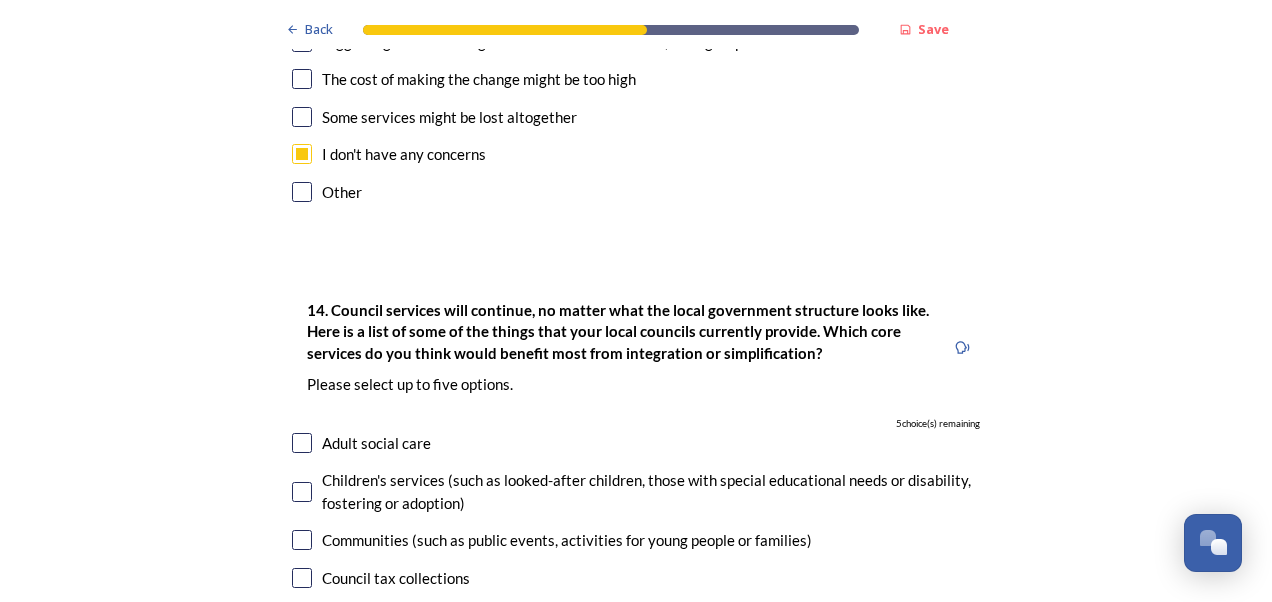 scroll, scrollTop: 4300, scrollLeft: 0, axis: vertical 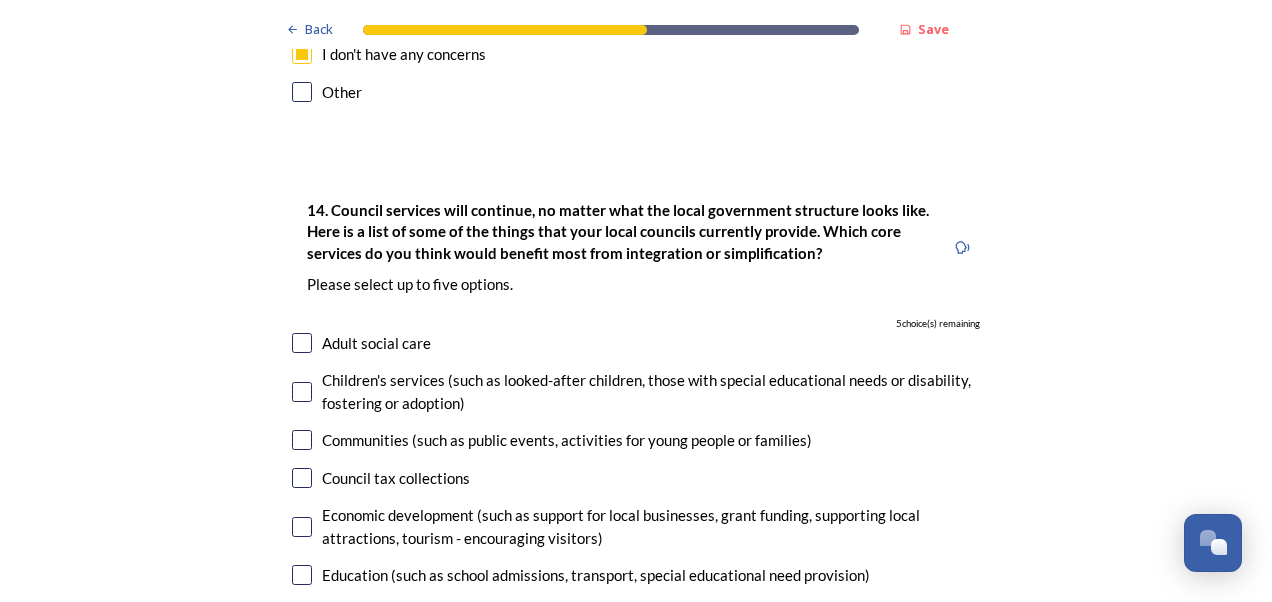 click at bounding box center (302, 343) 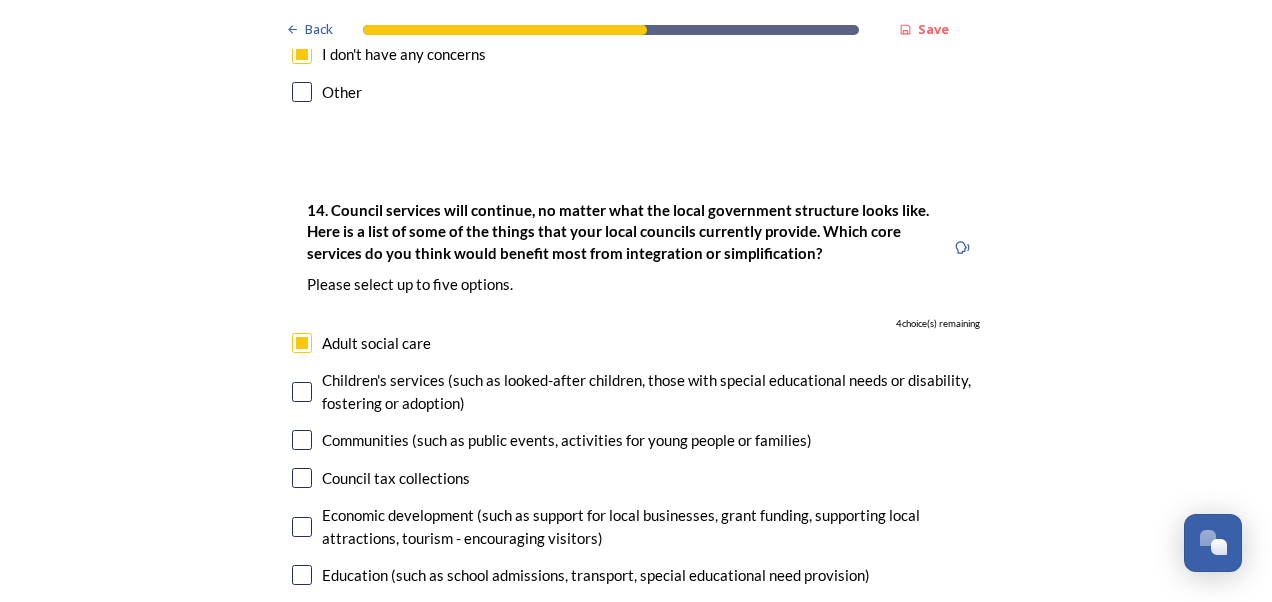 click at bounding box center [302, 392] 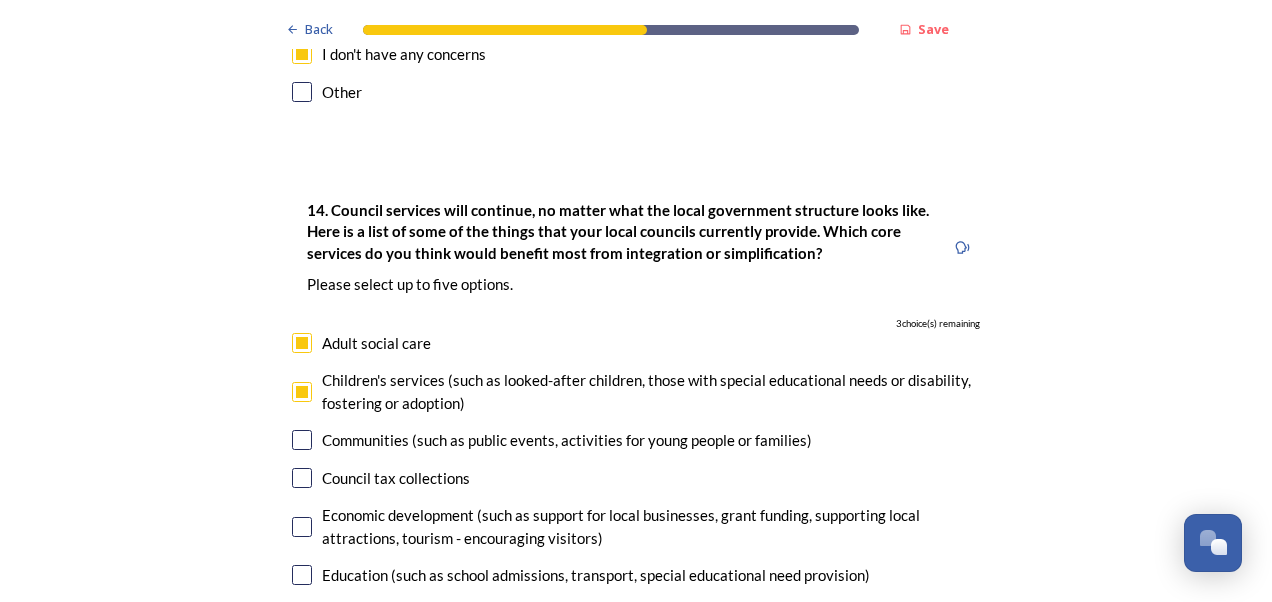 scroll, scrollTop: 4400, scrollLeft: 0, axis: vertical 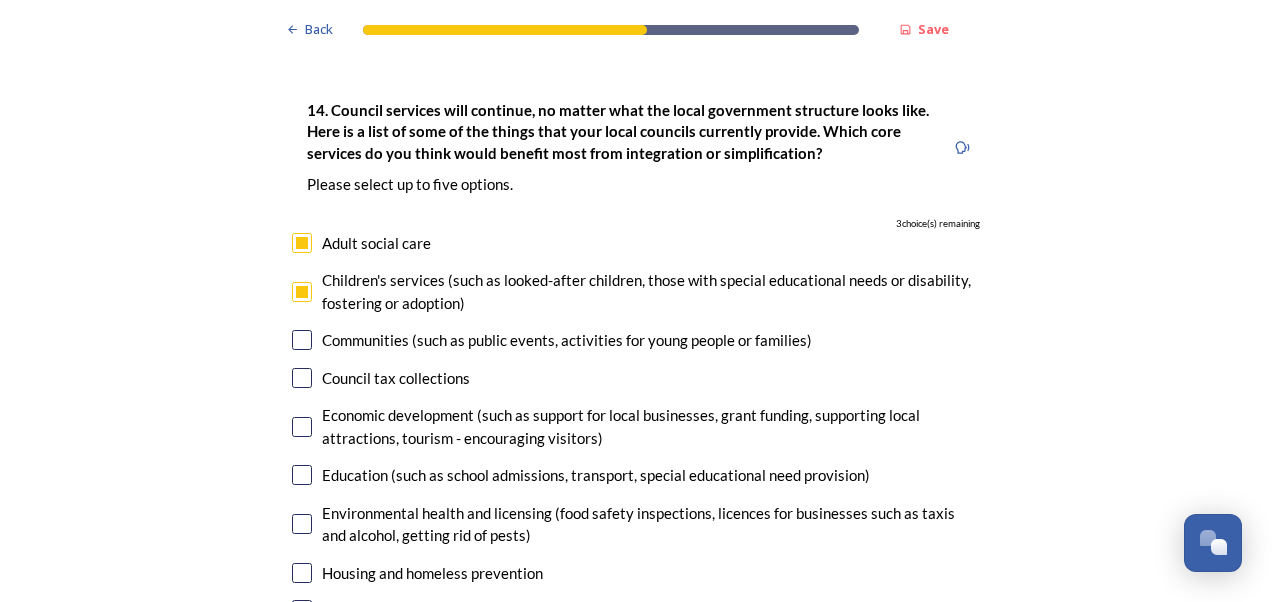 click at bounding box center [302, 427] 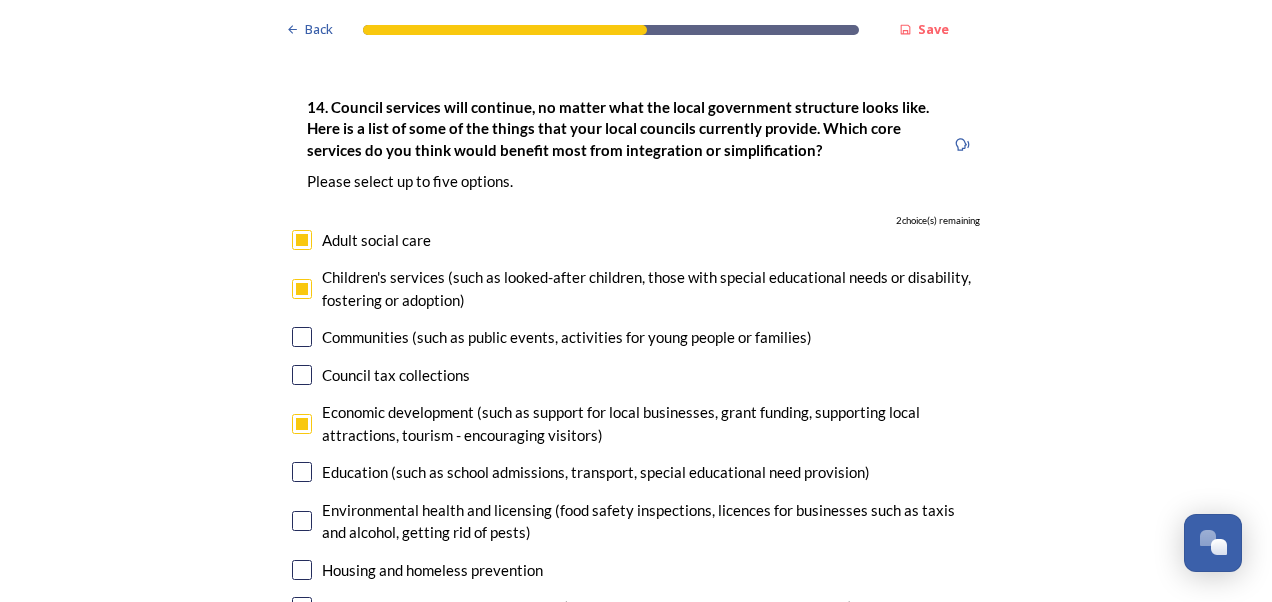 scroll, scrollTop: 4400, scrollLeft: 0, axis: vertical 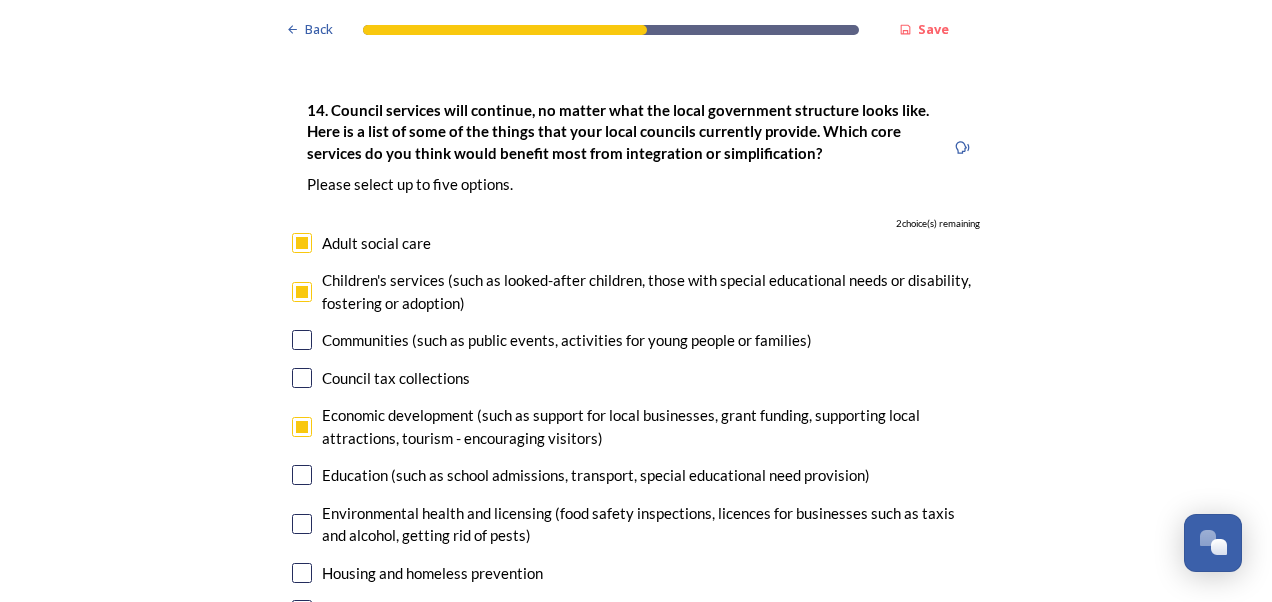 click at bounding box center [302, 243] 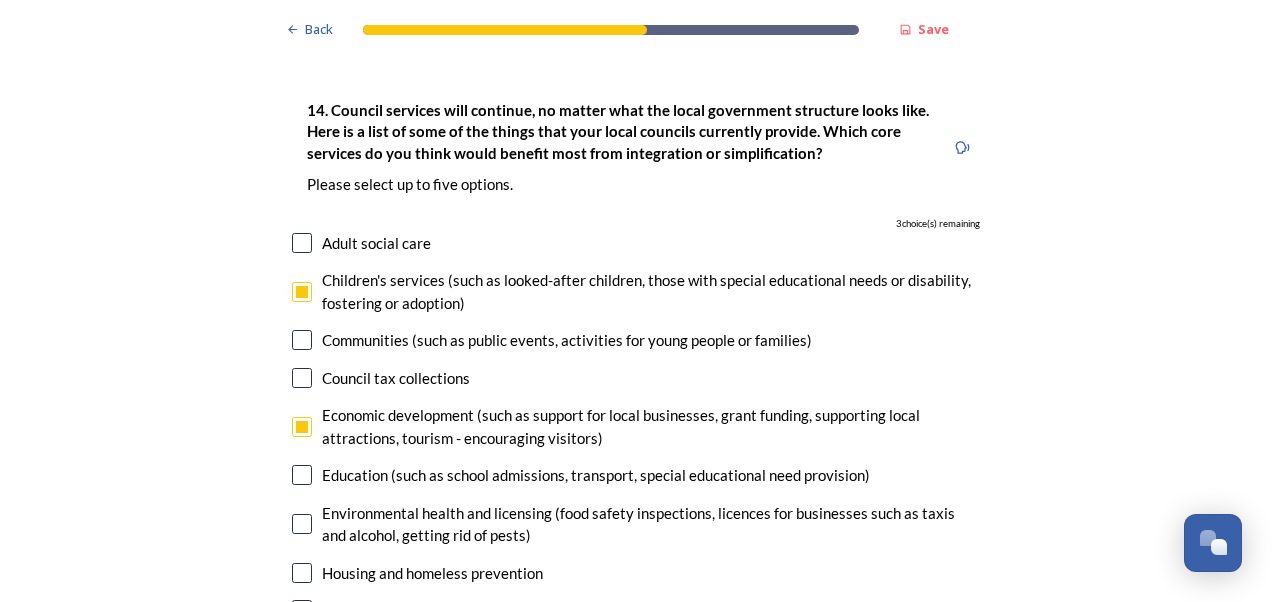 click at bounding box center [302, 292] 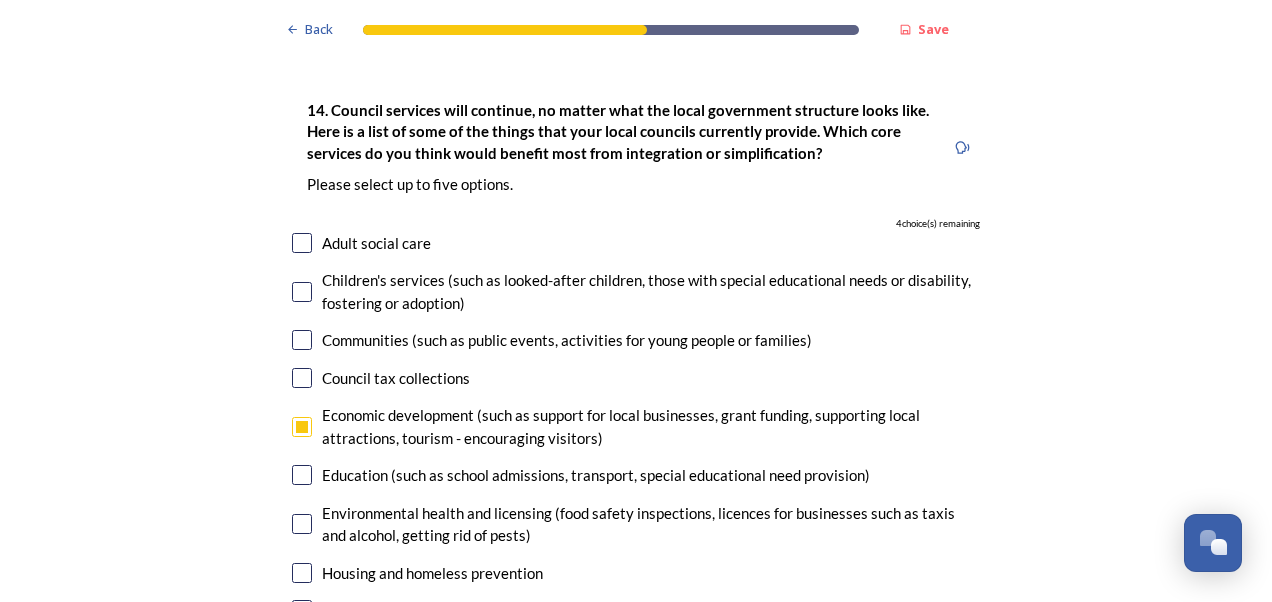 click at bounding box center (302, 427) 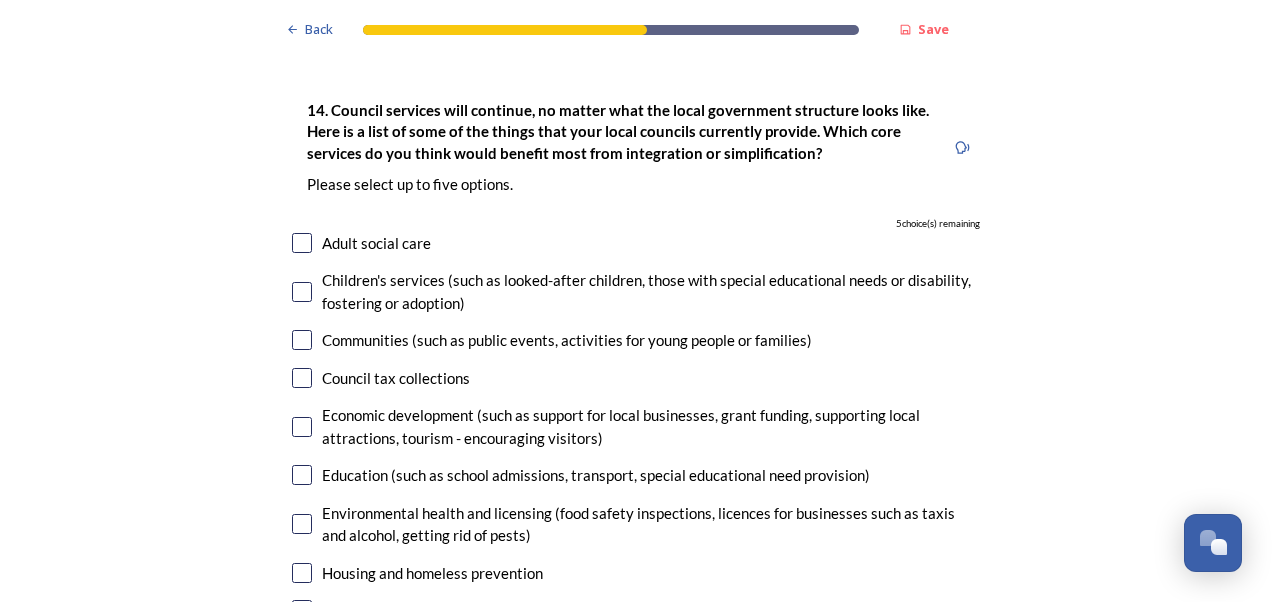click at bounding box center (302, 378) 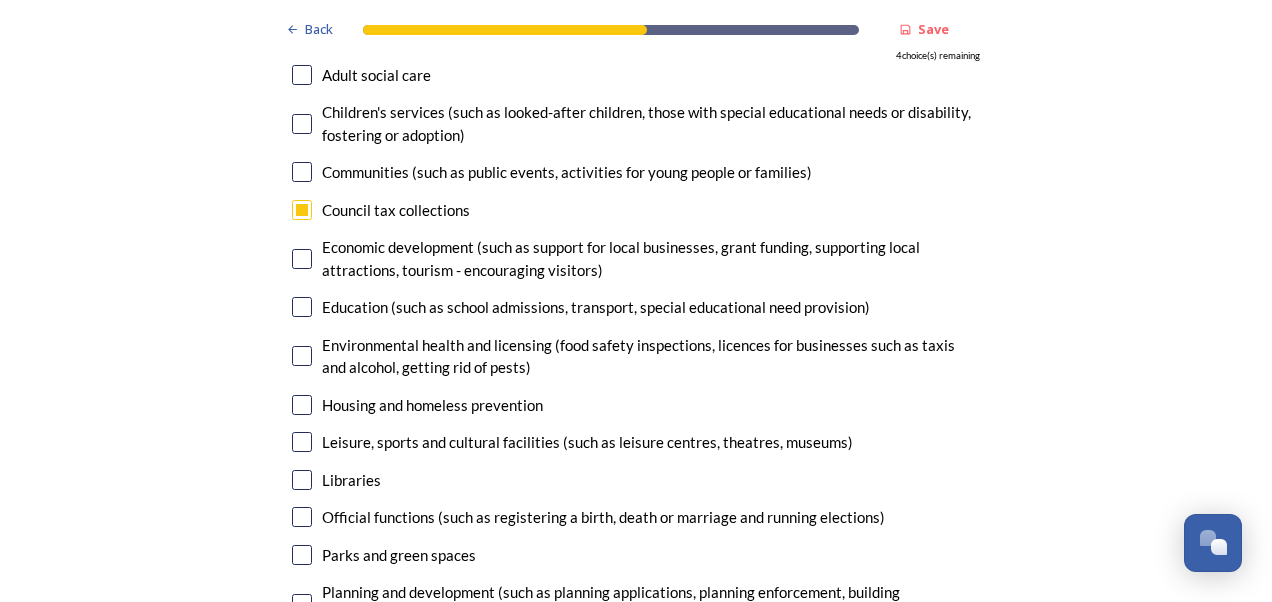 scroll, scrollTop: 4600, scrollLeft: 0, axis: vertical 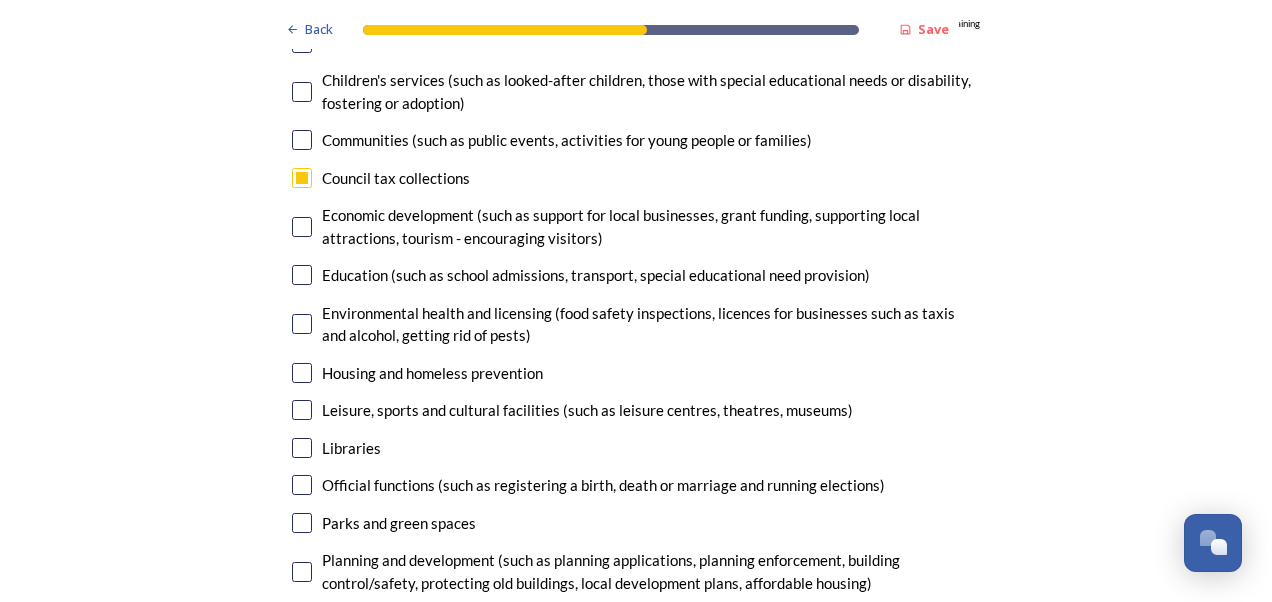 click at bounding box center [302, 373] 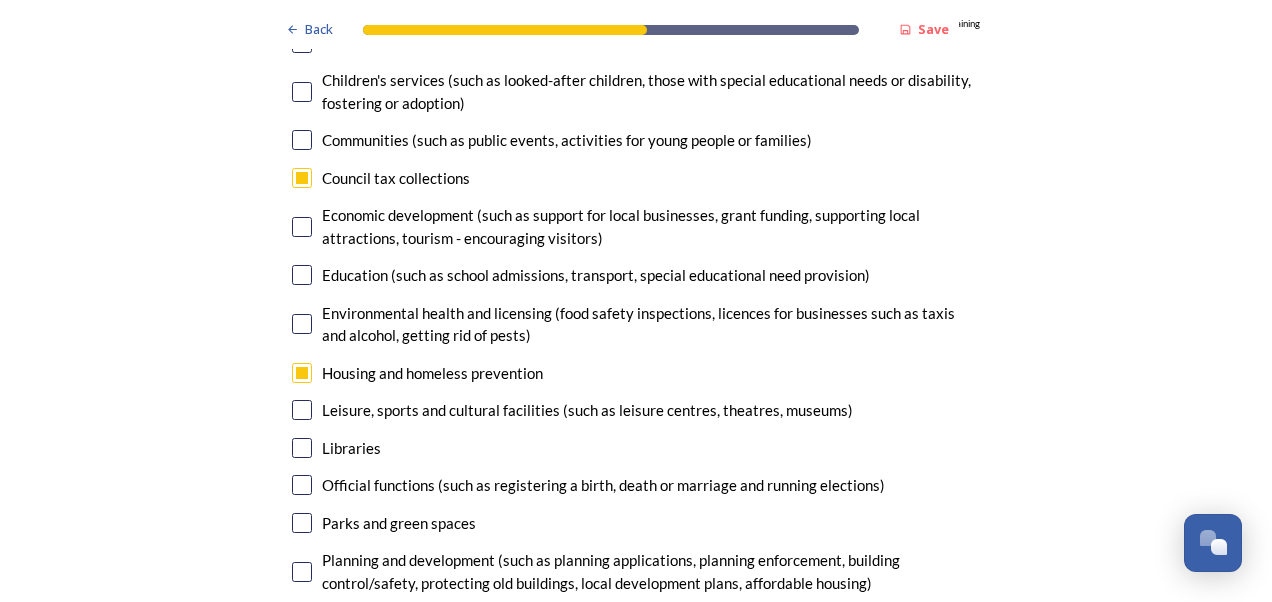 scroll, scrollTop: 4700, scrollLeft: 0, axis: vertical 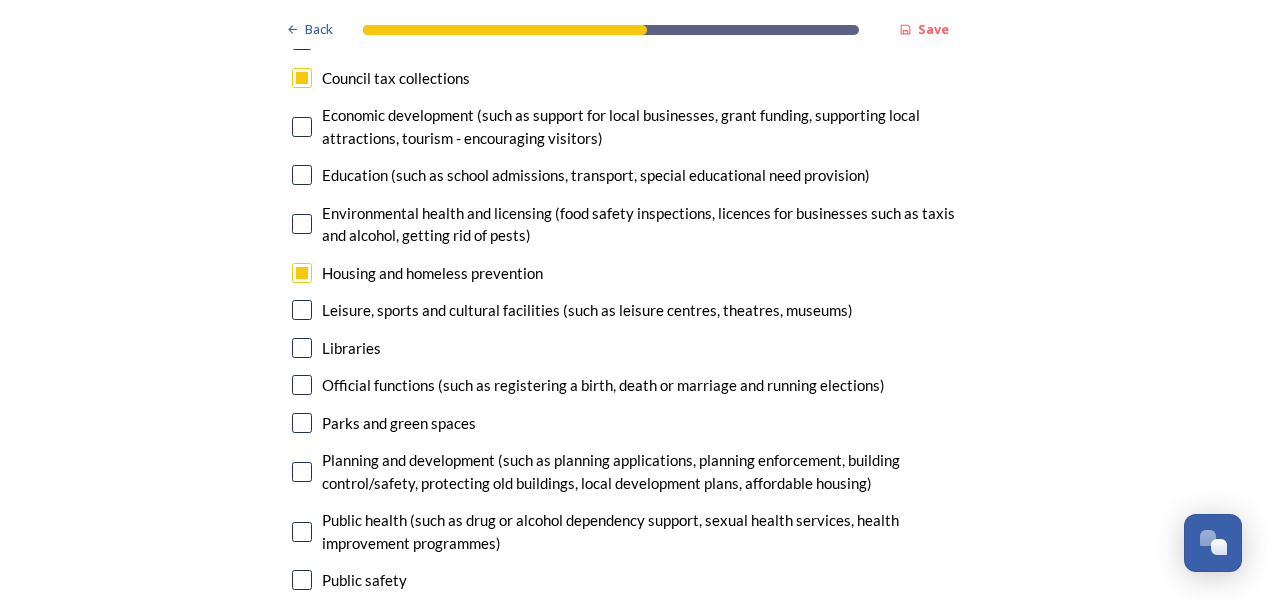 click at bounding box center (302, 310) 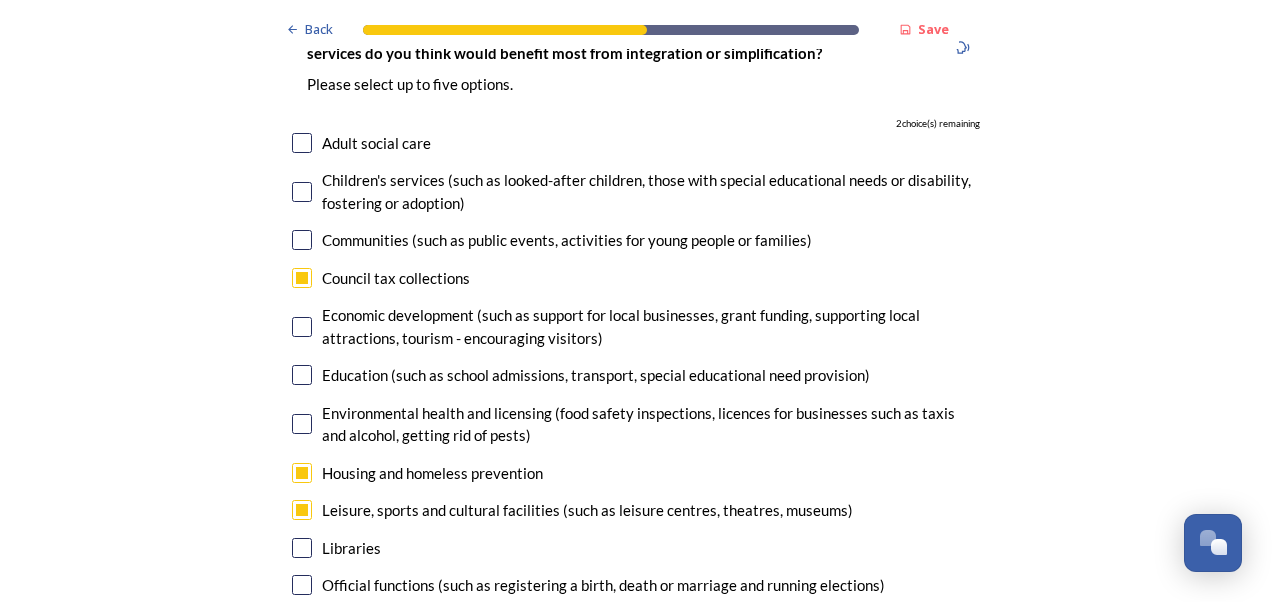 scroll, scrollTop: 4400, scrollLeft: 0, axis: vertical 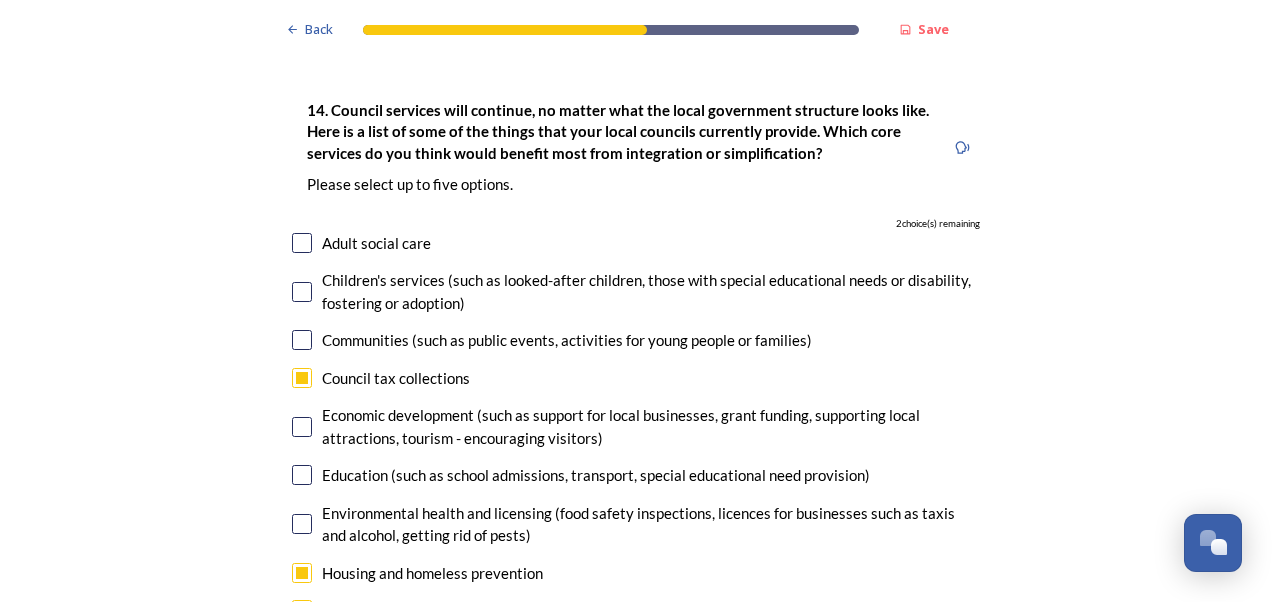 click at bounding box center [302, 243] 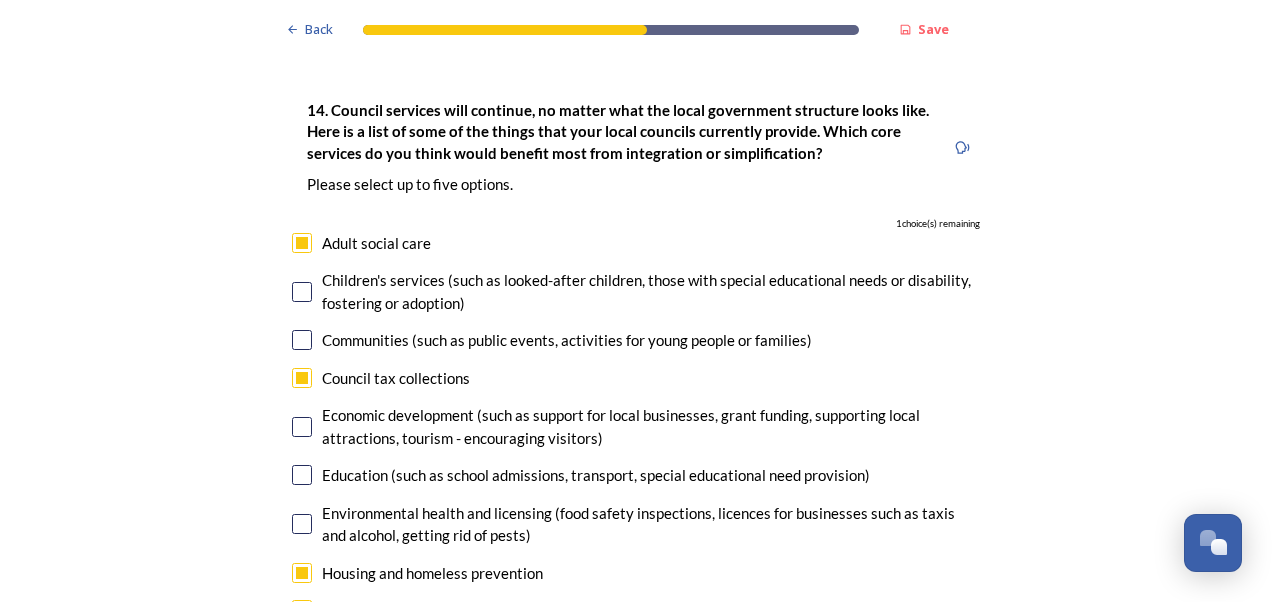 click at bounding box center [302, 292] 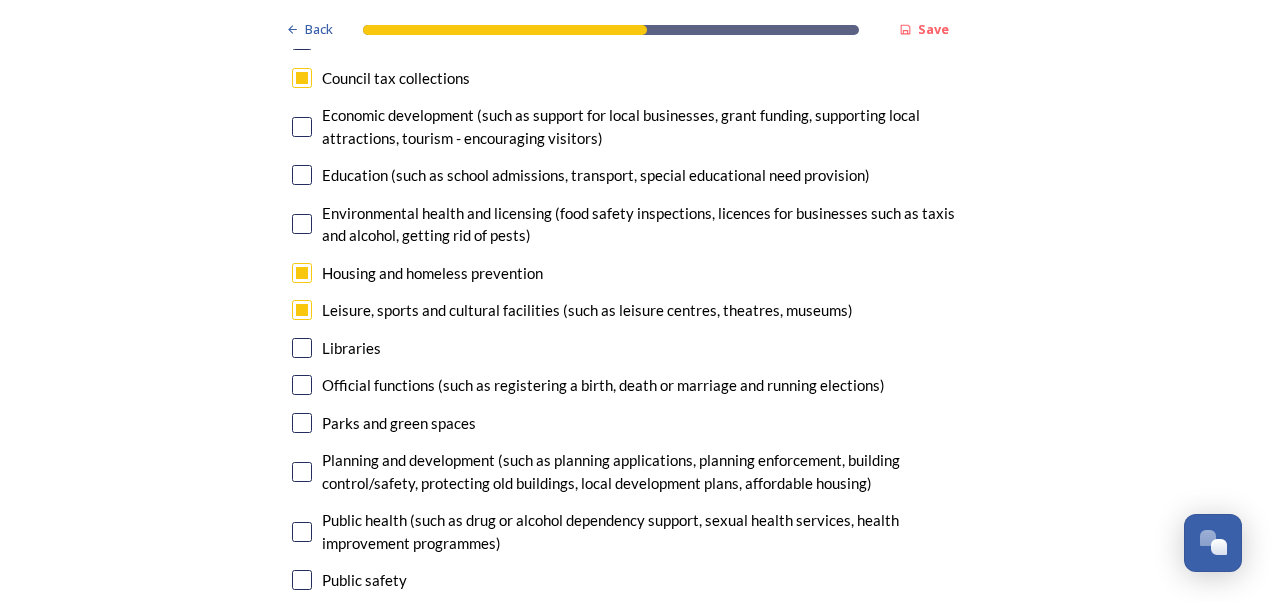 scroll, scrollTop: 4800, scrollLeft: 0, axis: vertical 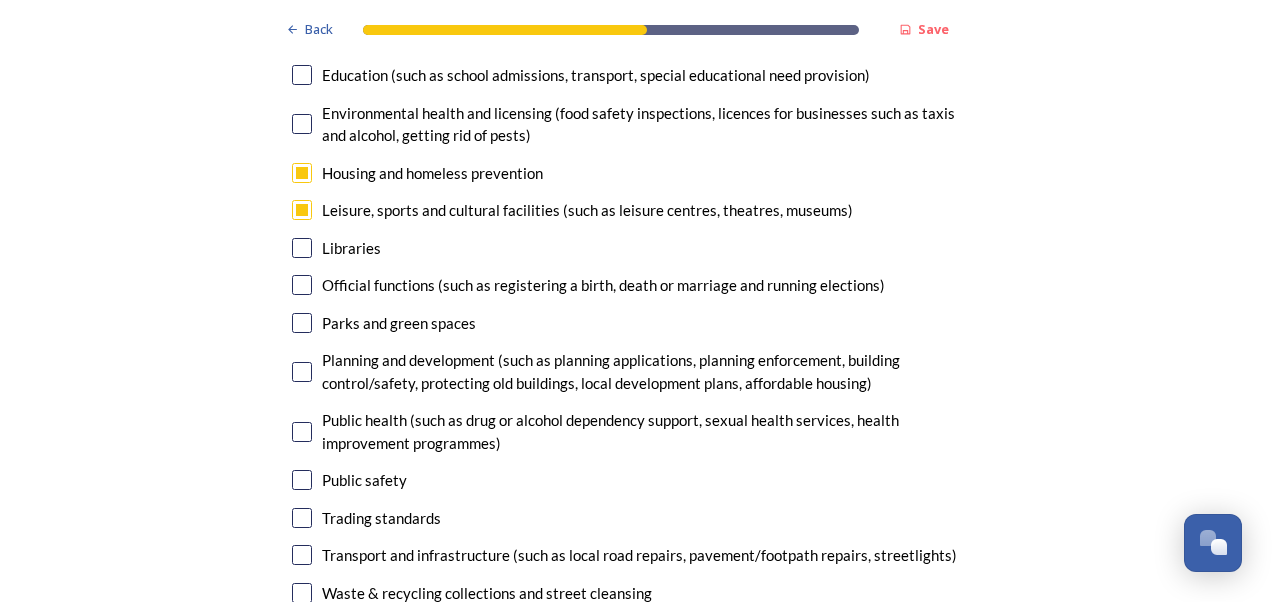 click at bounding box center [302, 372] 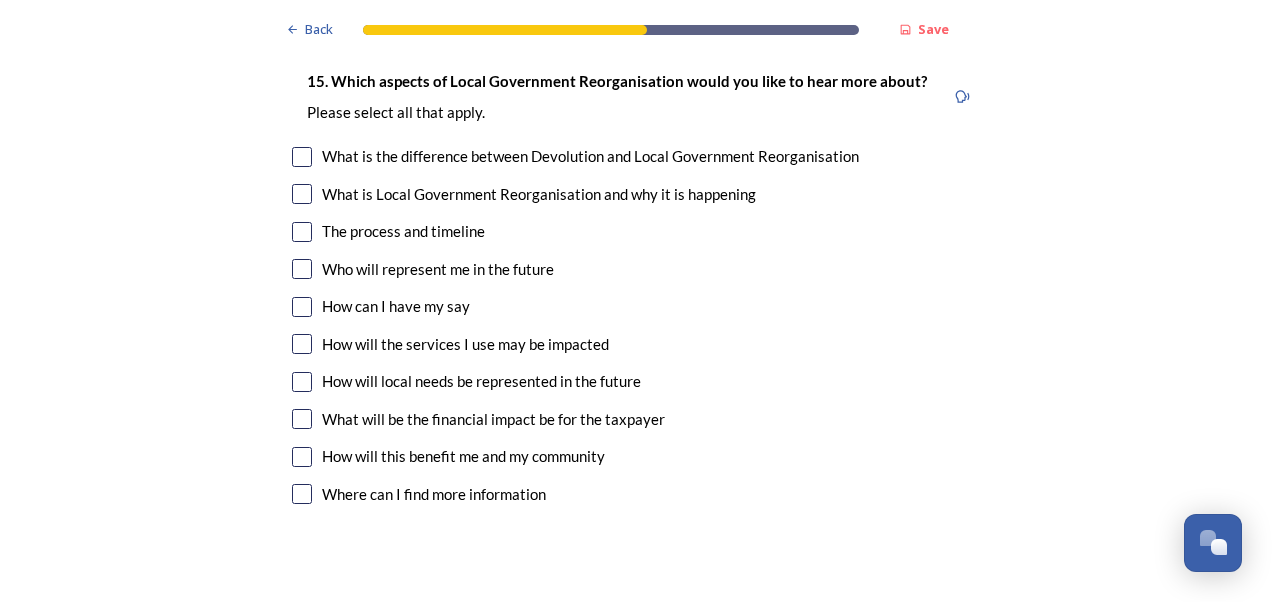 scroll, scrollTop: 5500, scrollLeft: 0, axis: vertical 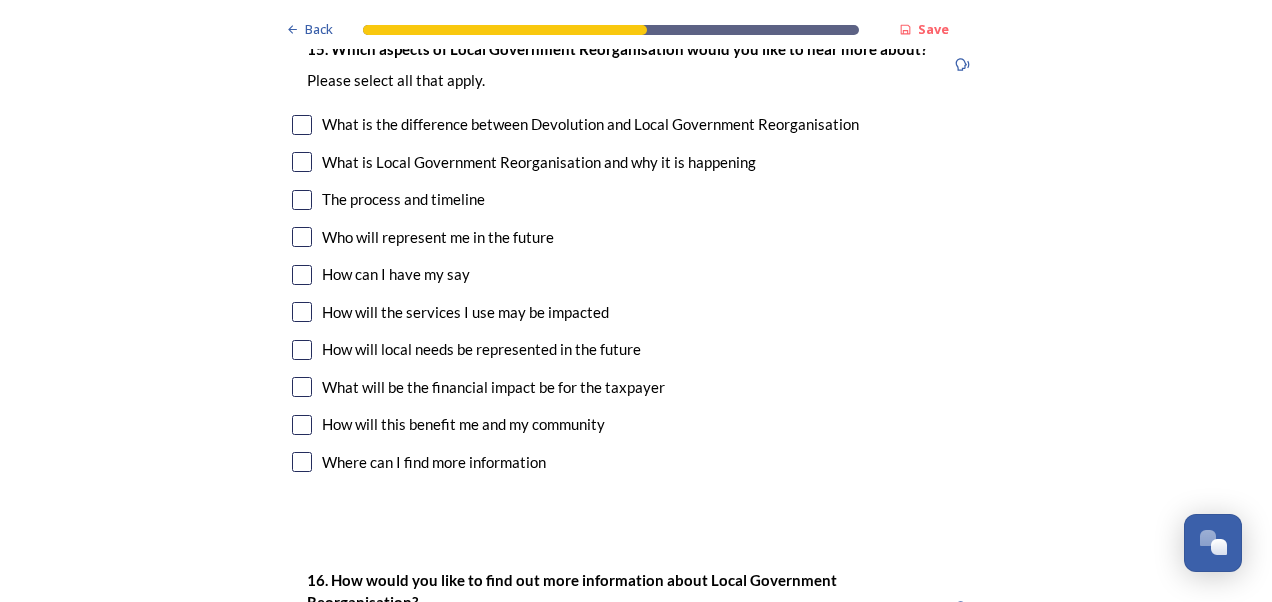 click at bounding box center [302, 200] 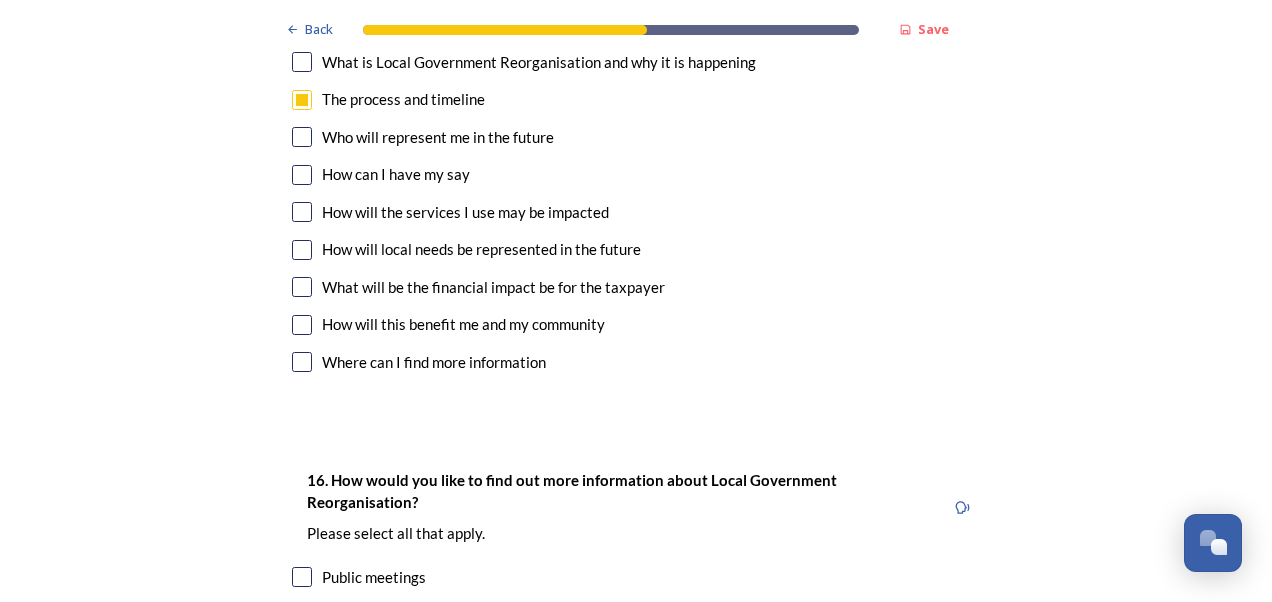 scroll, scrollTop: 5500, scrollLeft: 0, axis: vertical 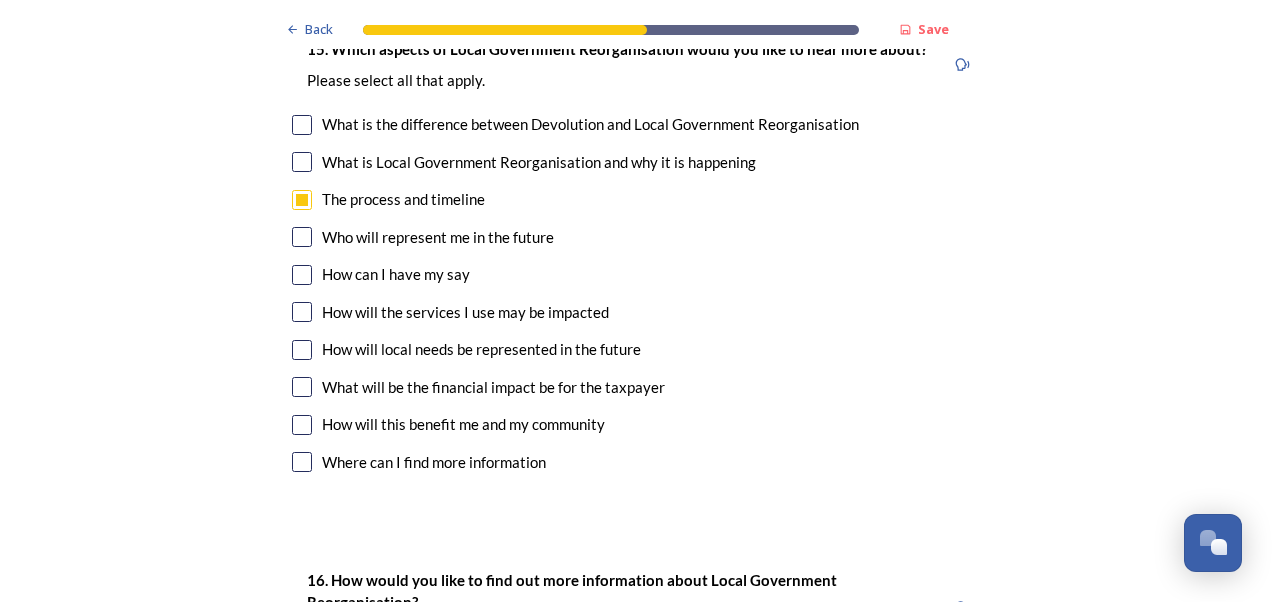 click at bounding box center (302, 312) 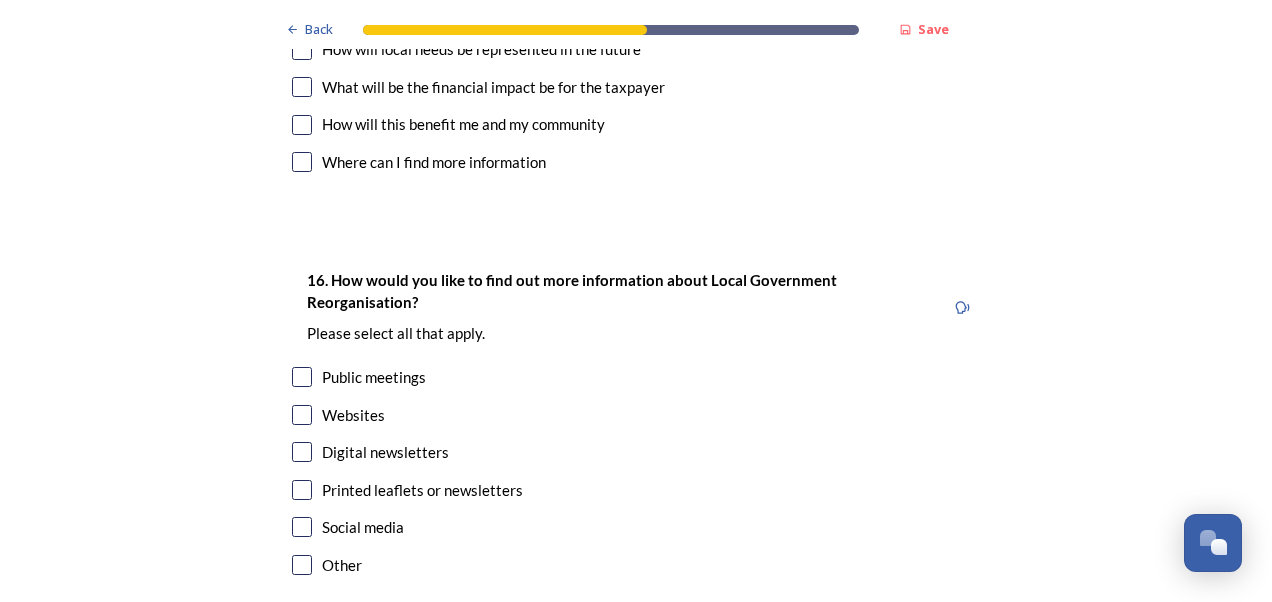 scroll, scrollTop: 5900, scrollLeft: 0, axis: vertical 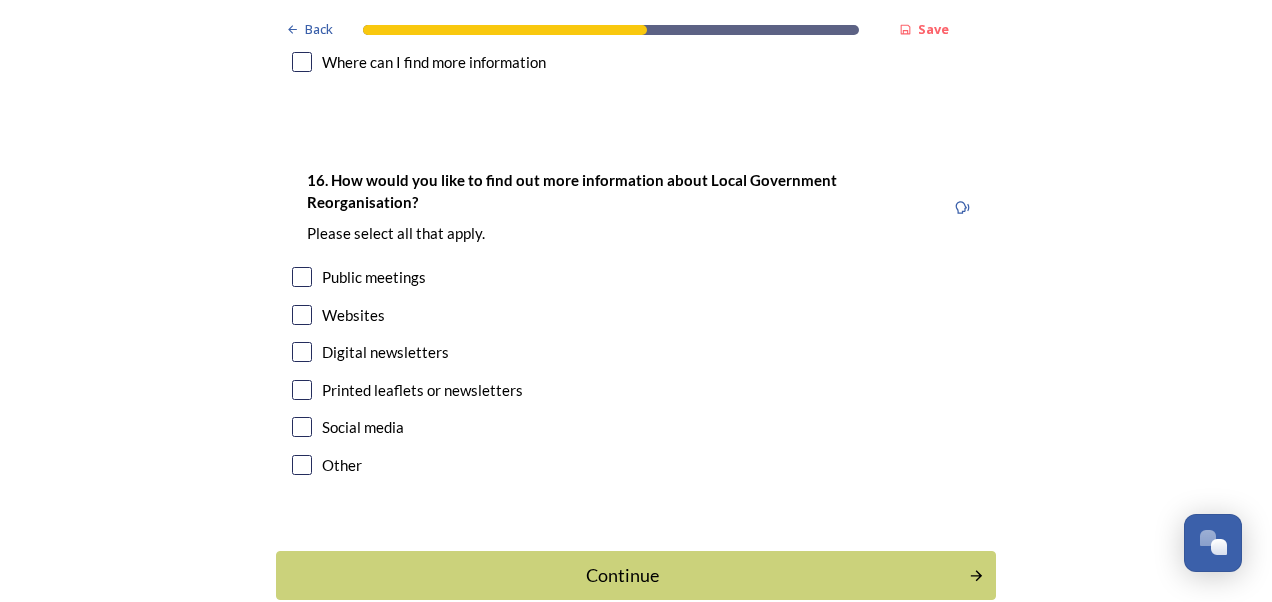 click at bounding box center (302, 315) 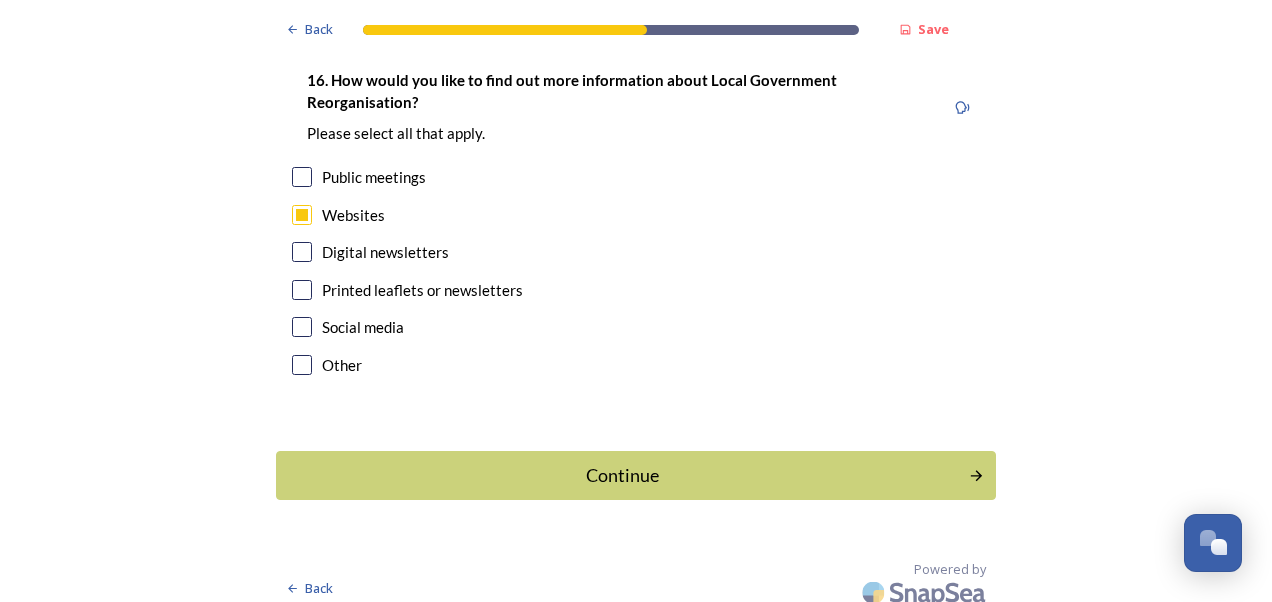 scroll, scrollTop: 6013, scrollLeft: 0, axis: vertical 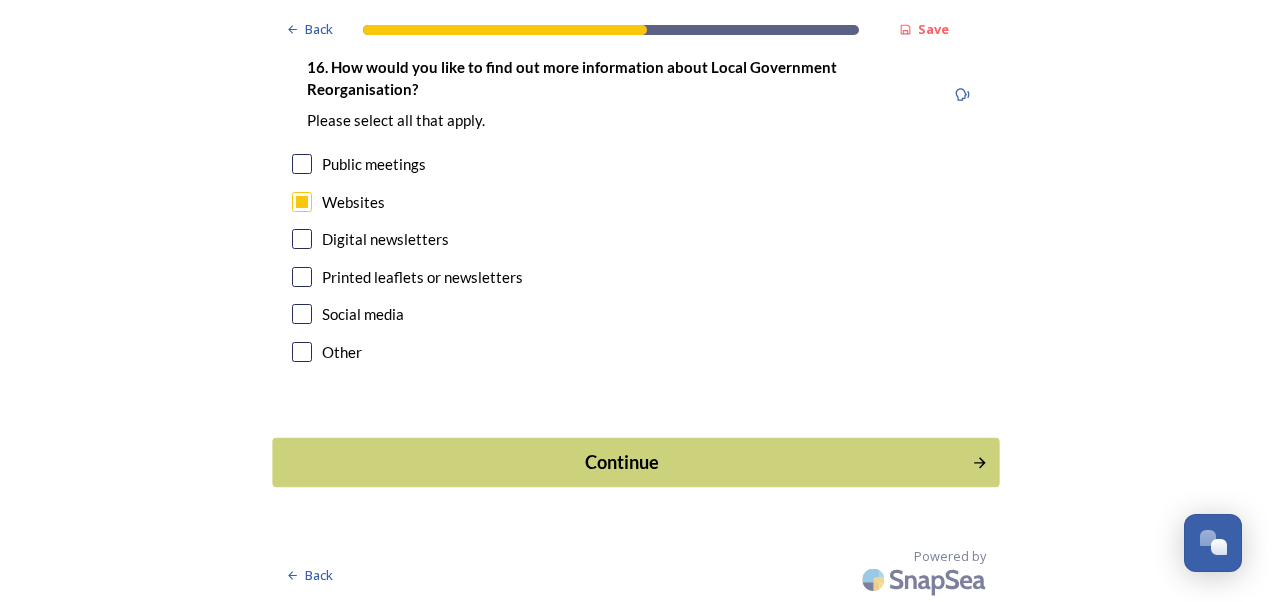 click on "Continue" at bounding box center [622, 462] 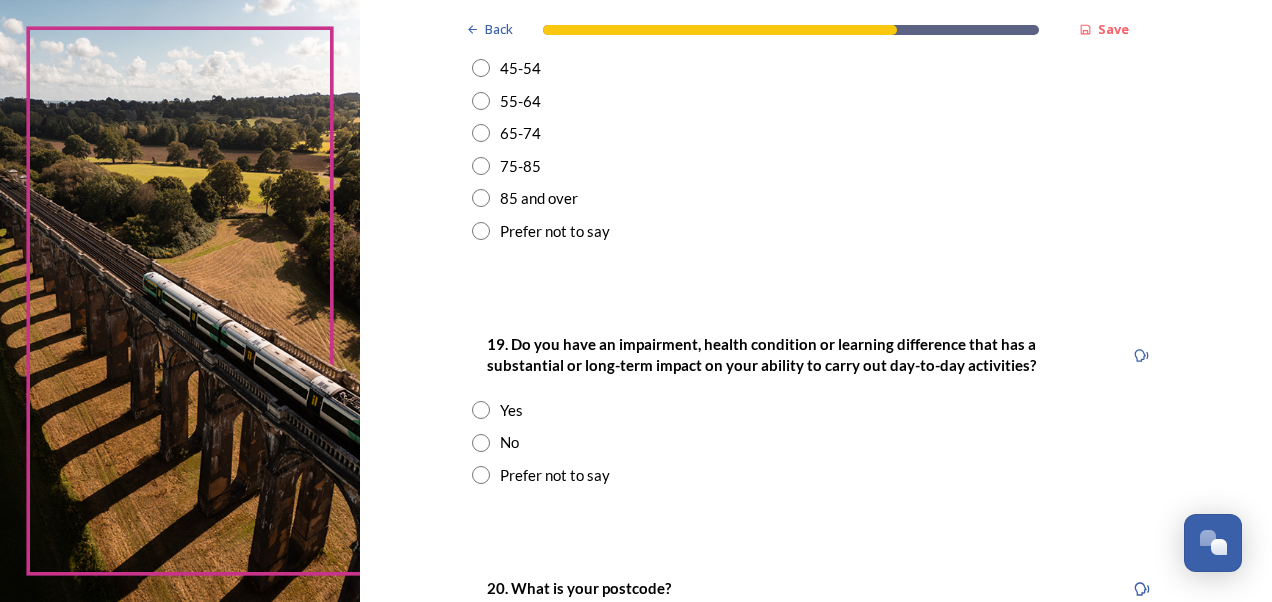 scroll, scrollTop: 1126, scrollLeft: 0, axis: vertical 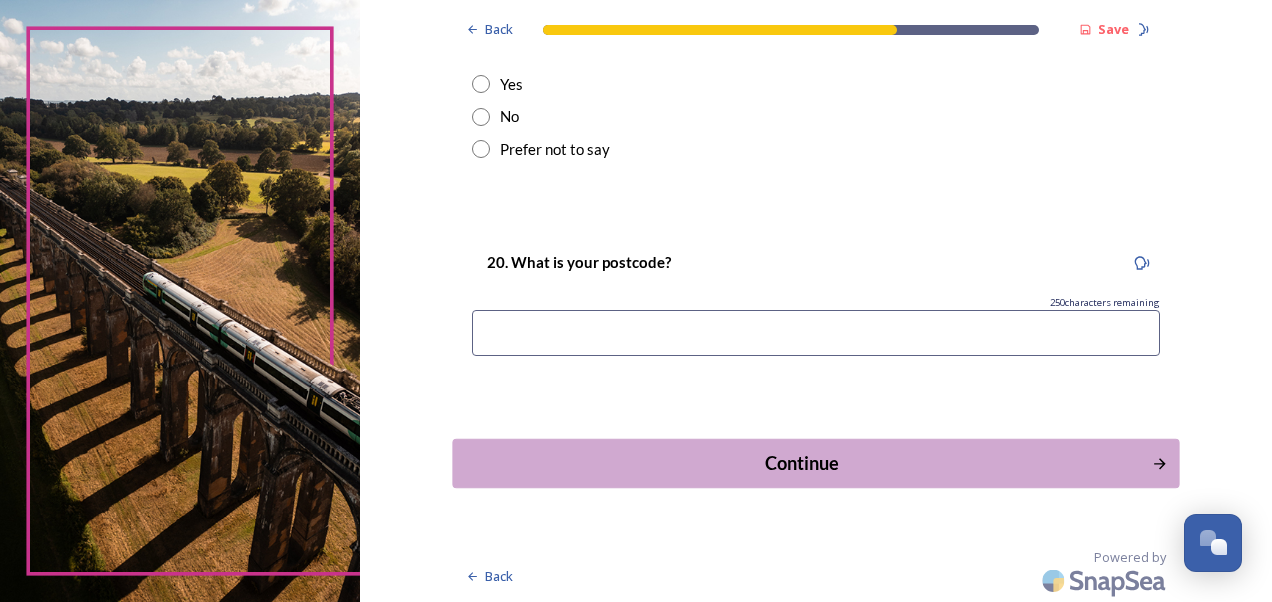 click on "Continue" at bounding box center [801, 463] 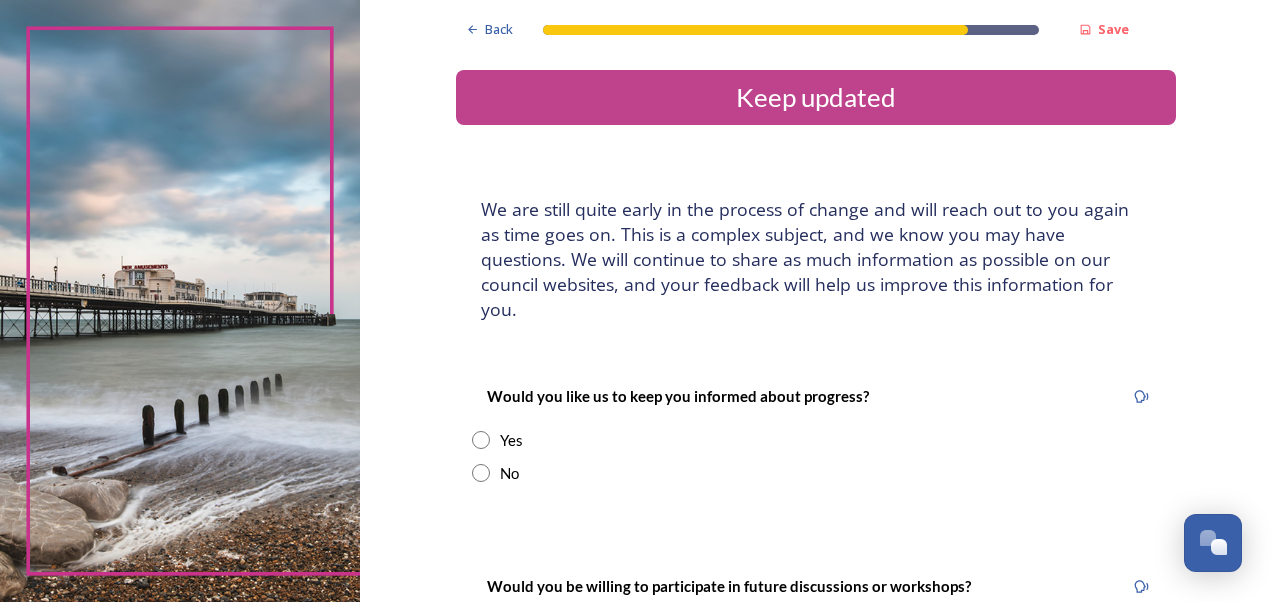click at bounding box center (481, 440) 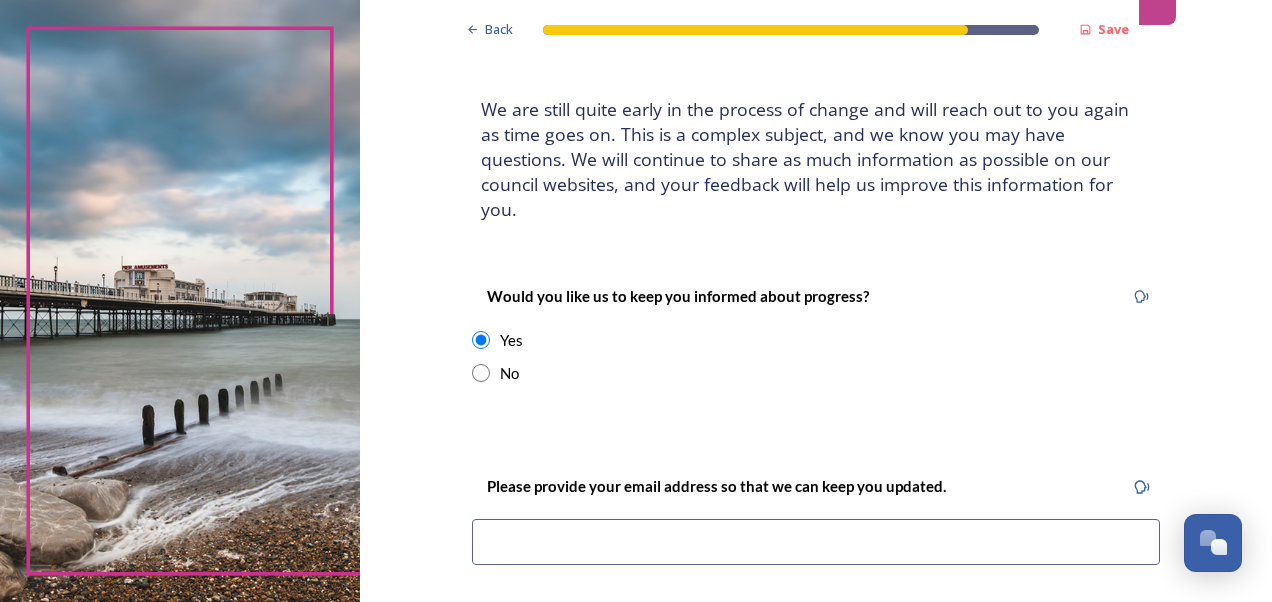 scroll, scrollTop: 200, scrollLeft: 0, axis: vertical 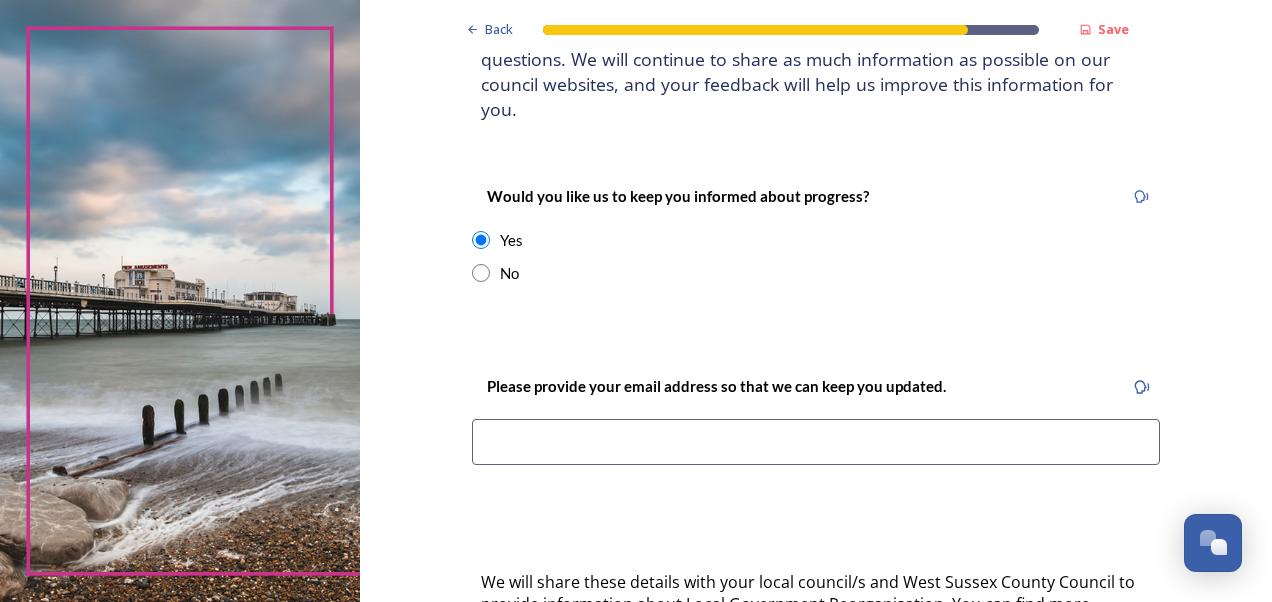 click at bounding box center [816, 442] 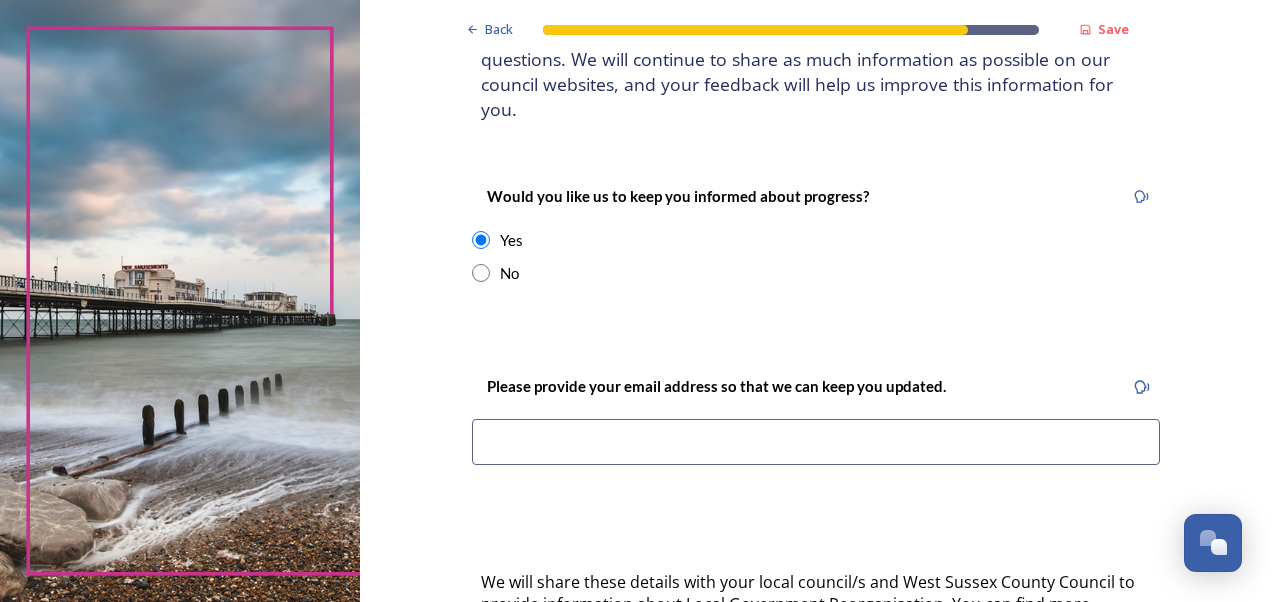 click at bounding box center (481, 273) 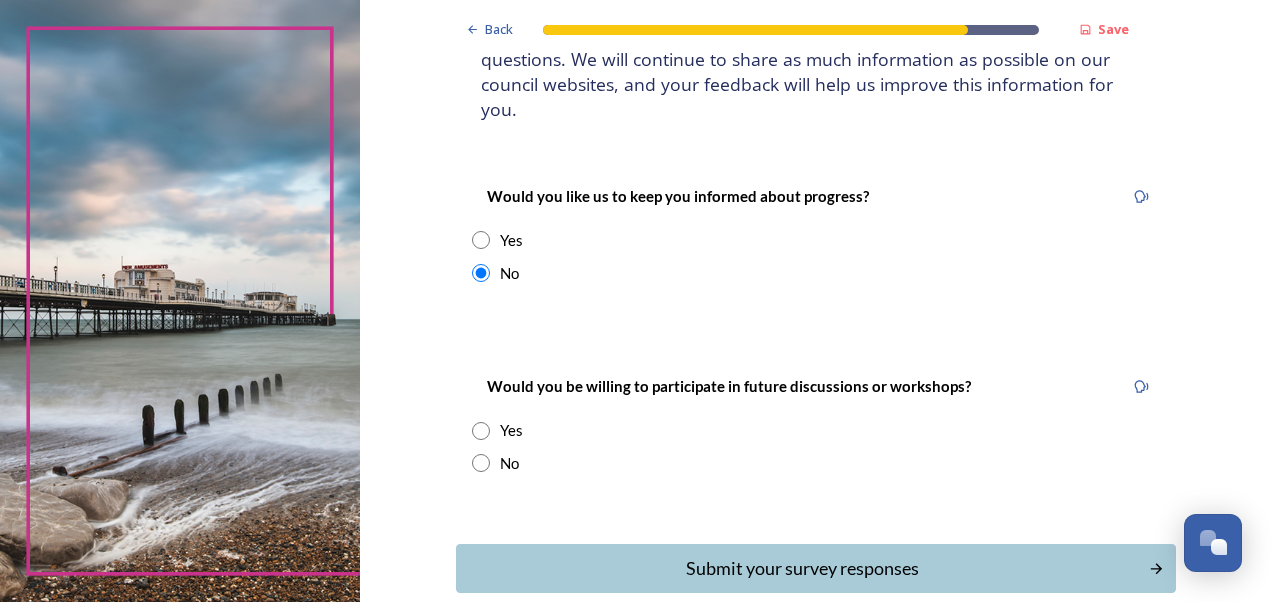click at bounding box center [481, 463] 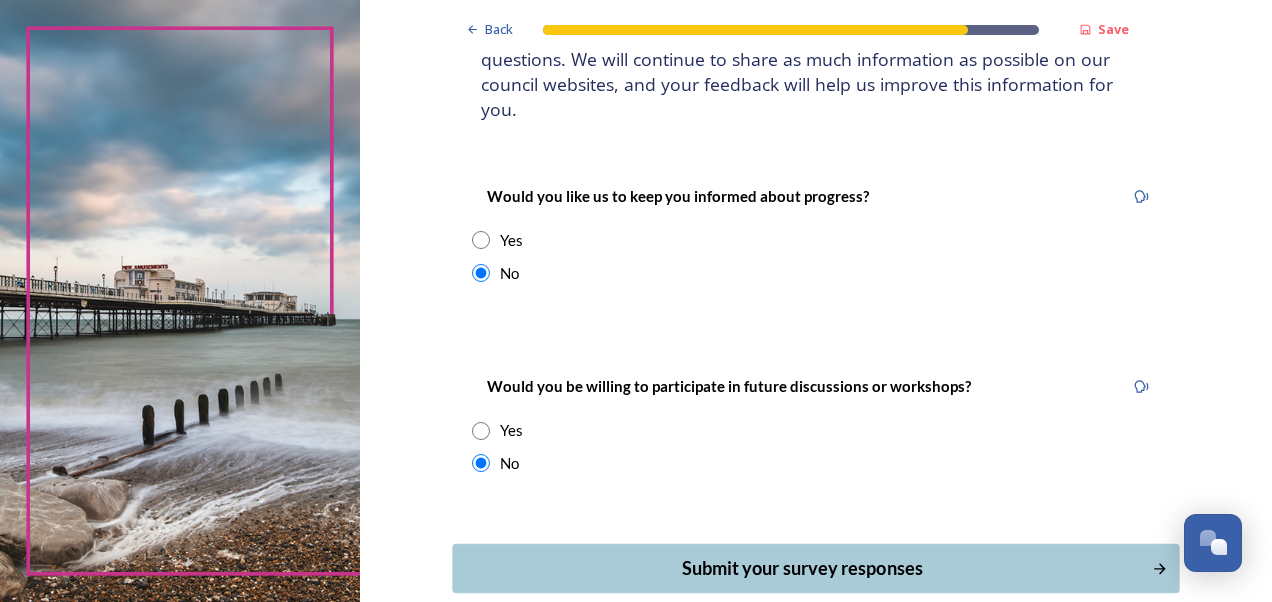 click on "Submit your survey responses" at bounding box center (801, 568) 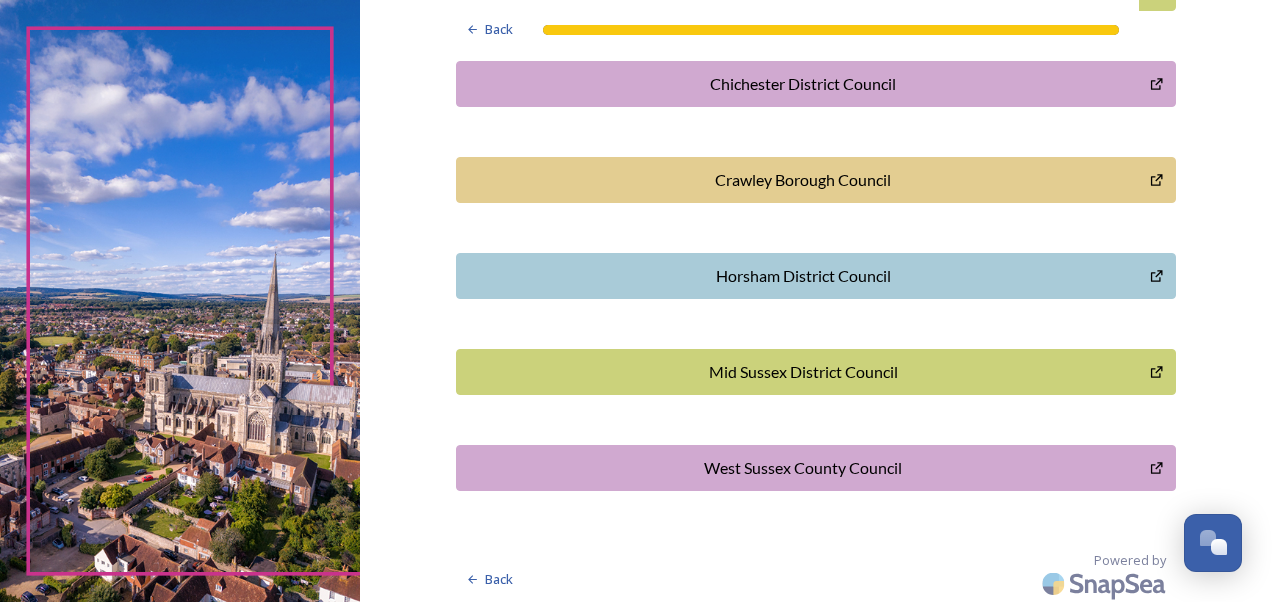 scroll, scrollTop: 682, scrollLeft: 0, axis: vertical 